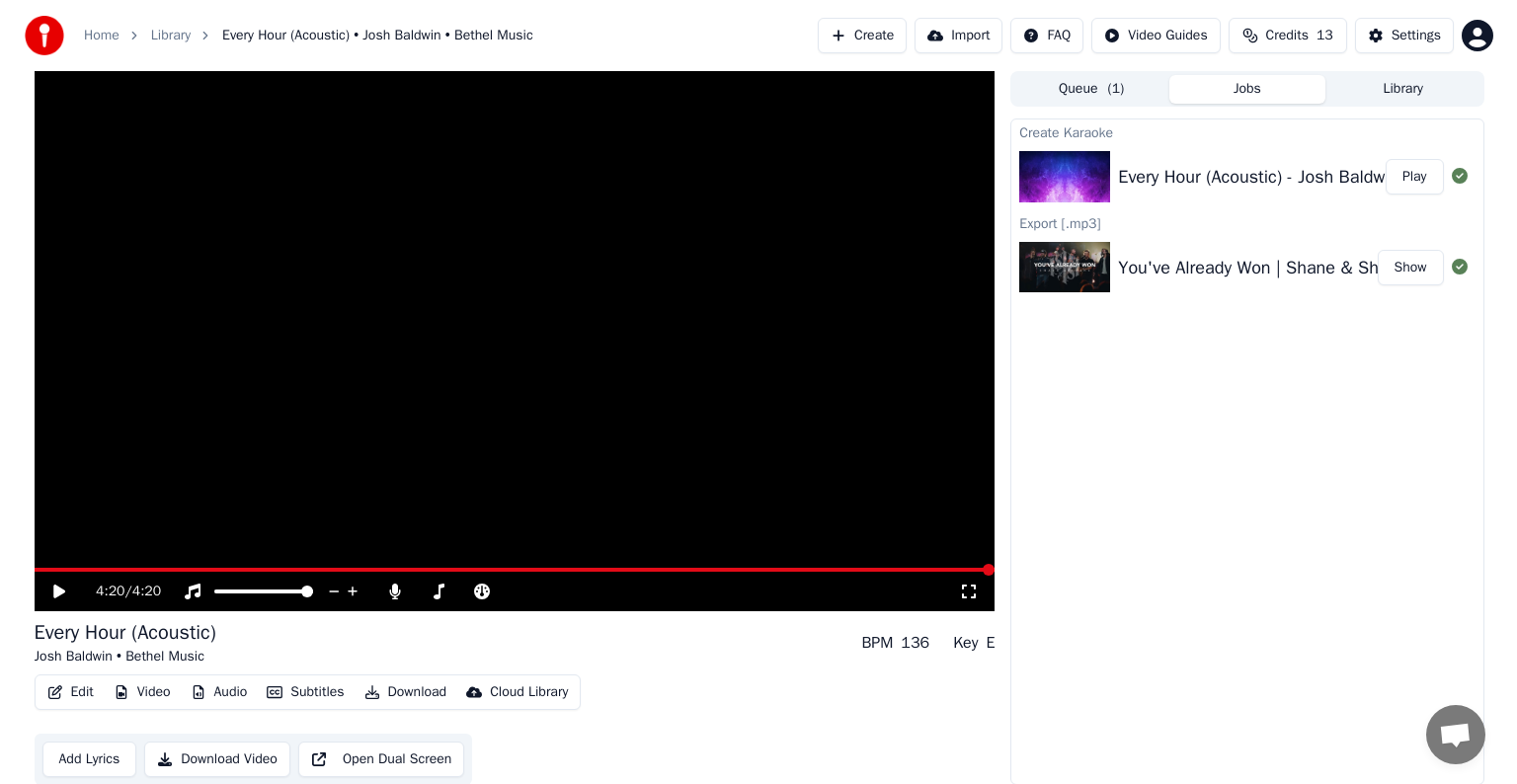 scroll, scrollTop: 1, scrollLeft: 0, axis: vertical 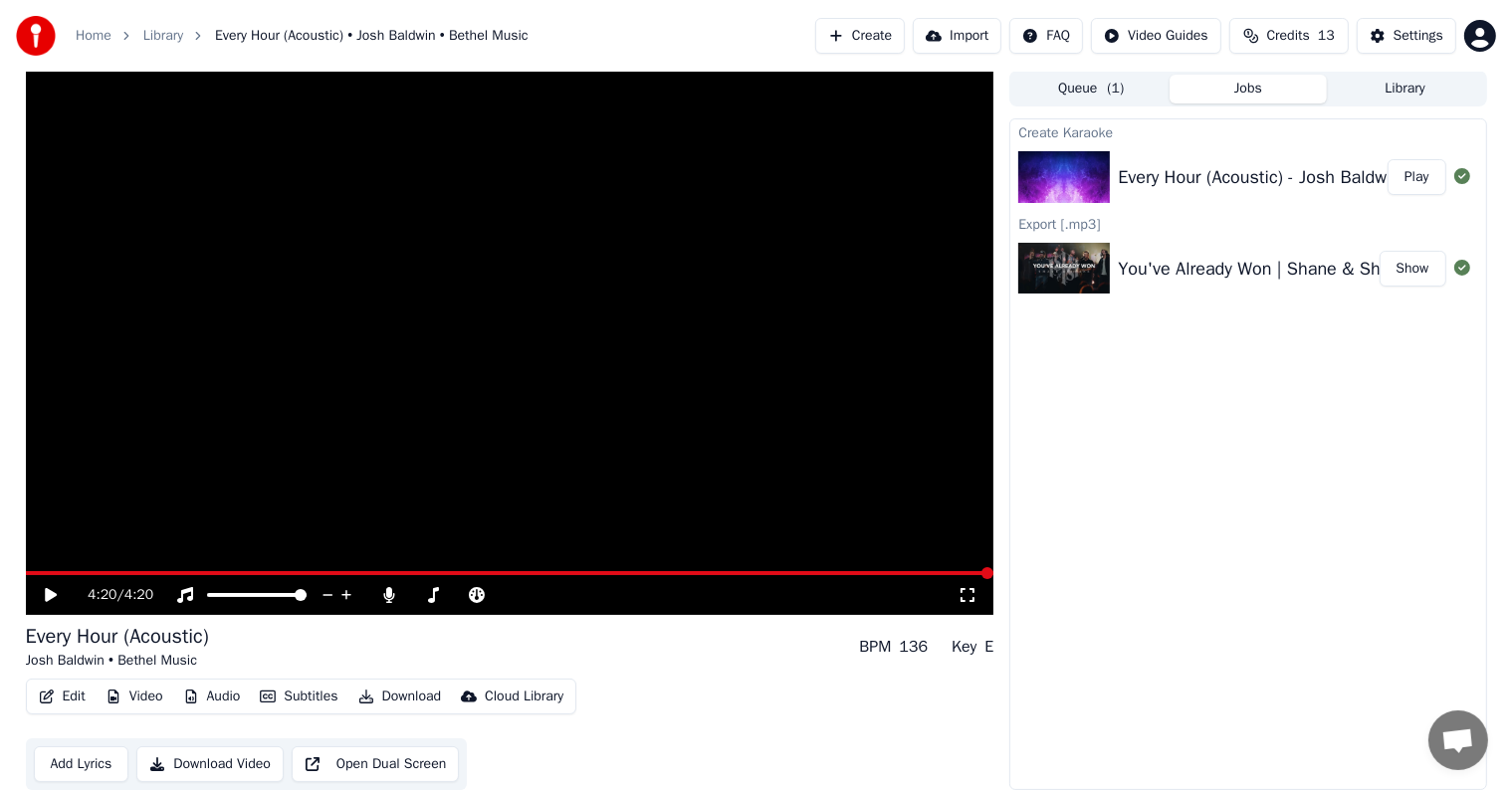 click on "Library" at bounding box center (1405, 89) 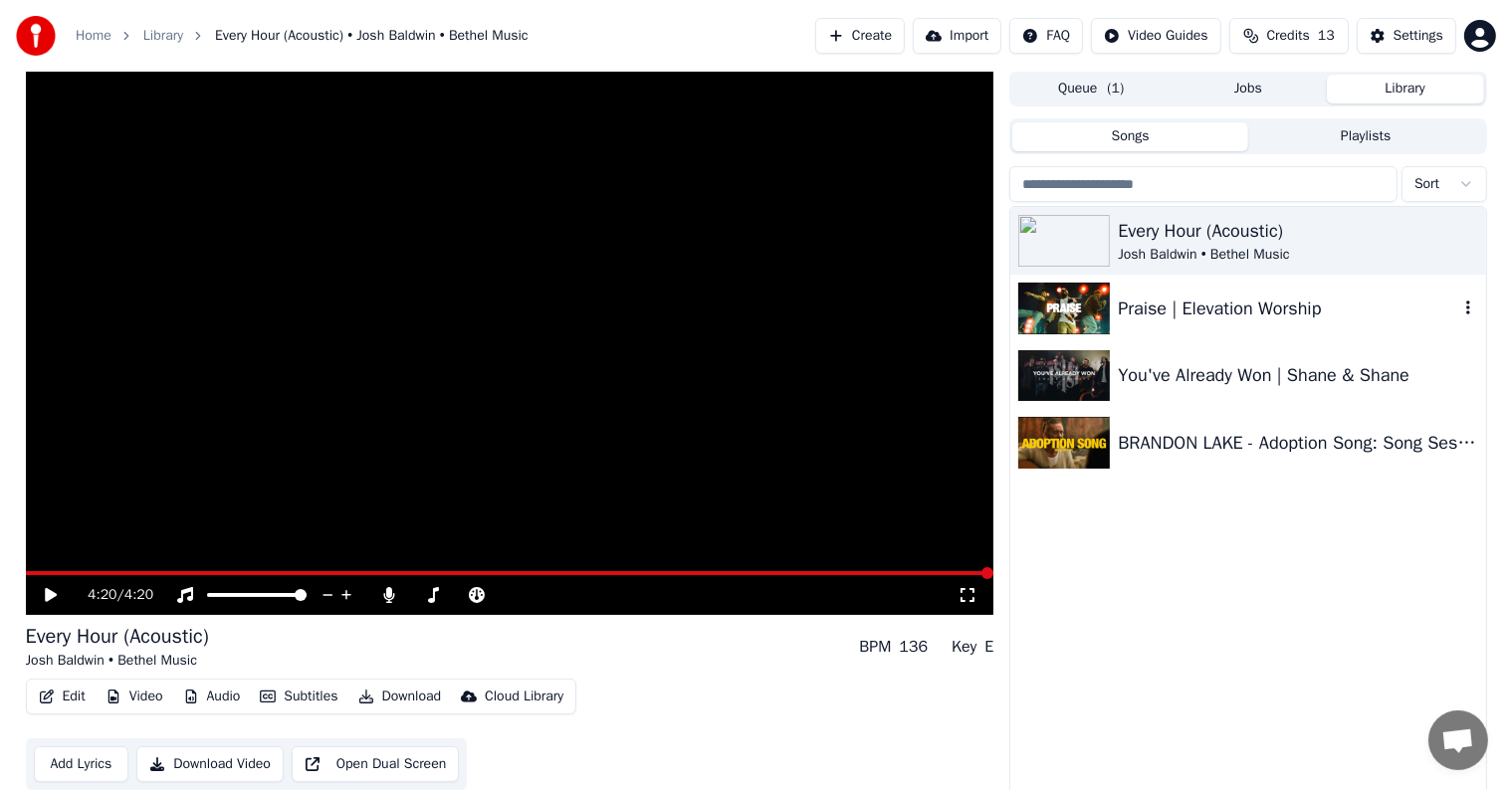 click at bounding box center [1064, 308] 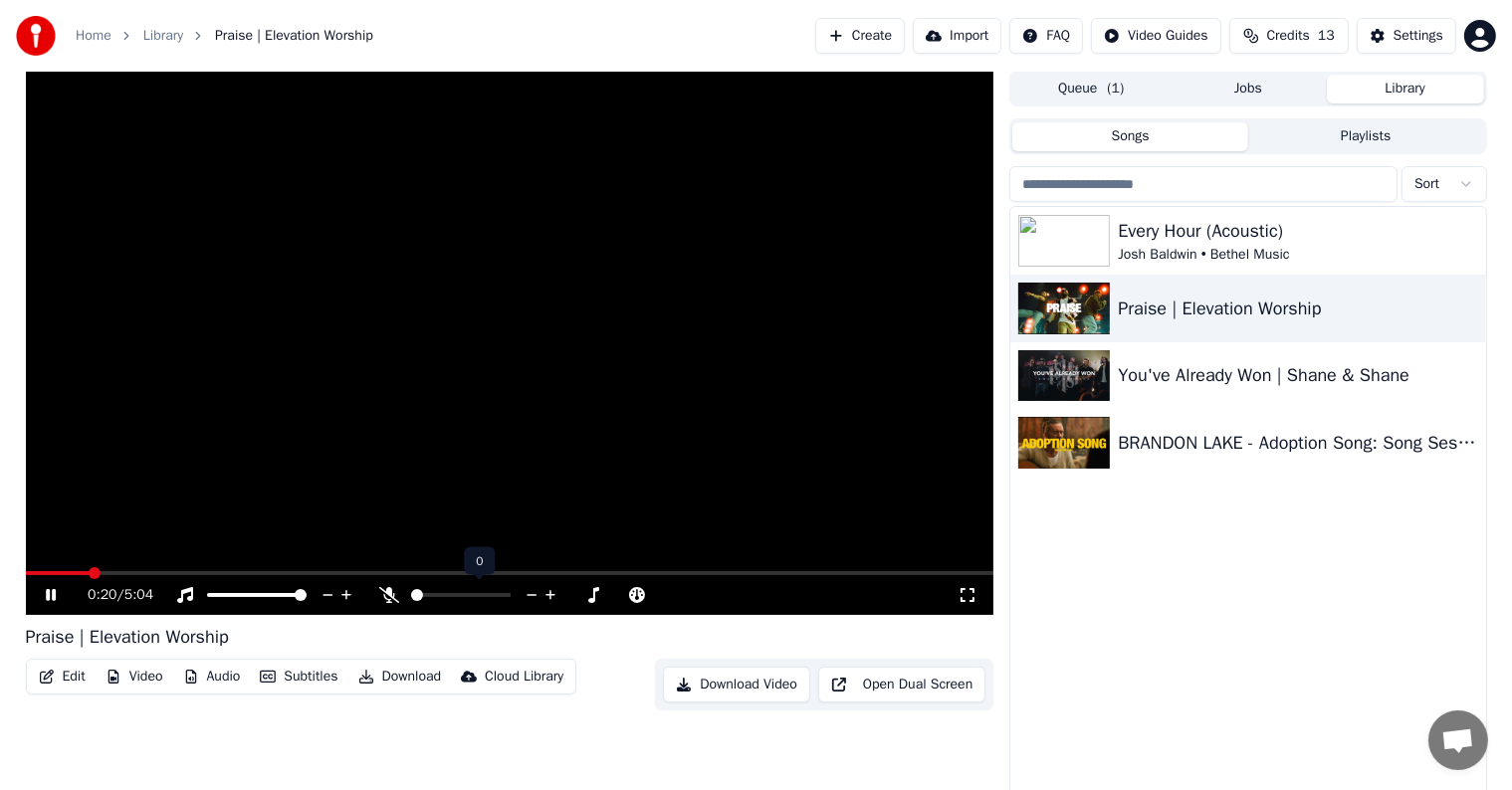 click at bounding box center [417, 595] 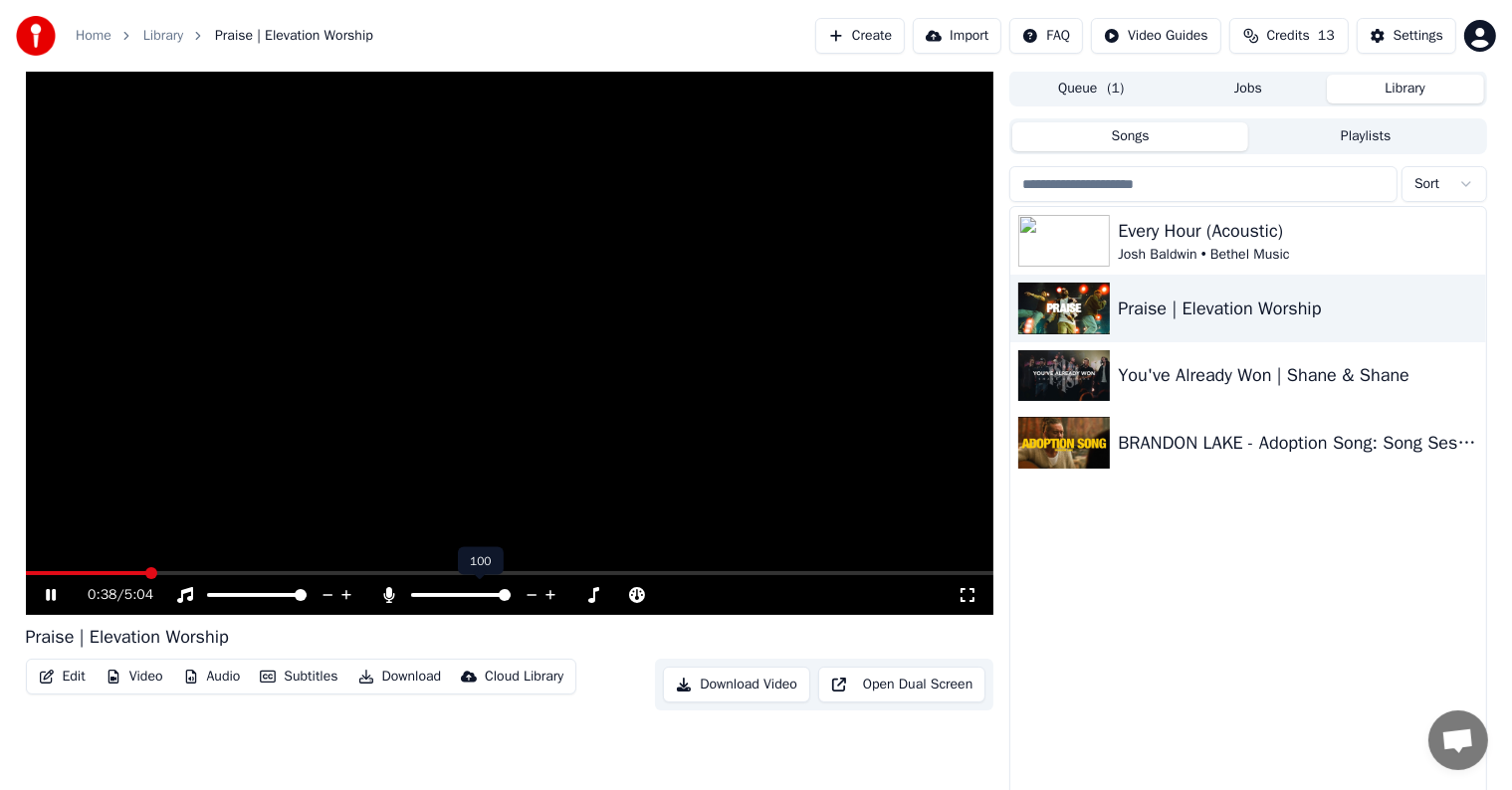 click at bounding box center [505, 595] 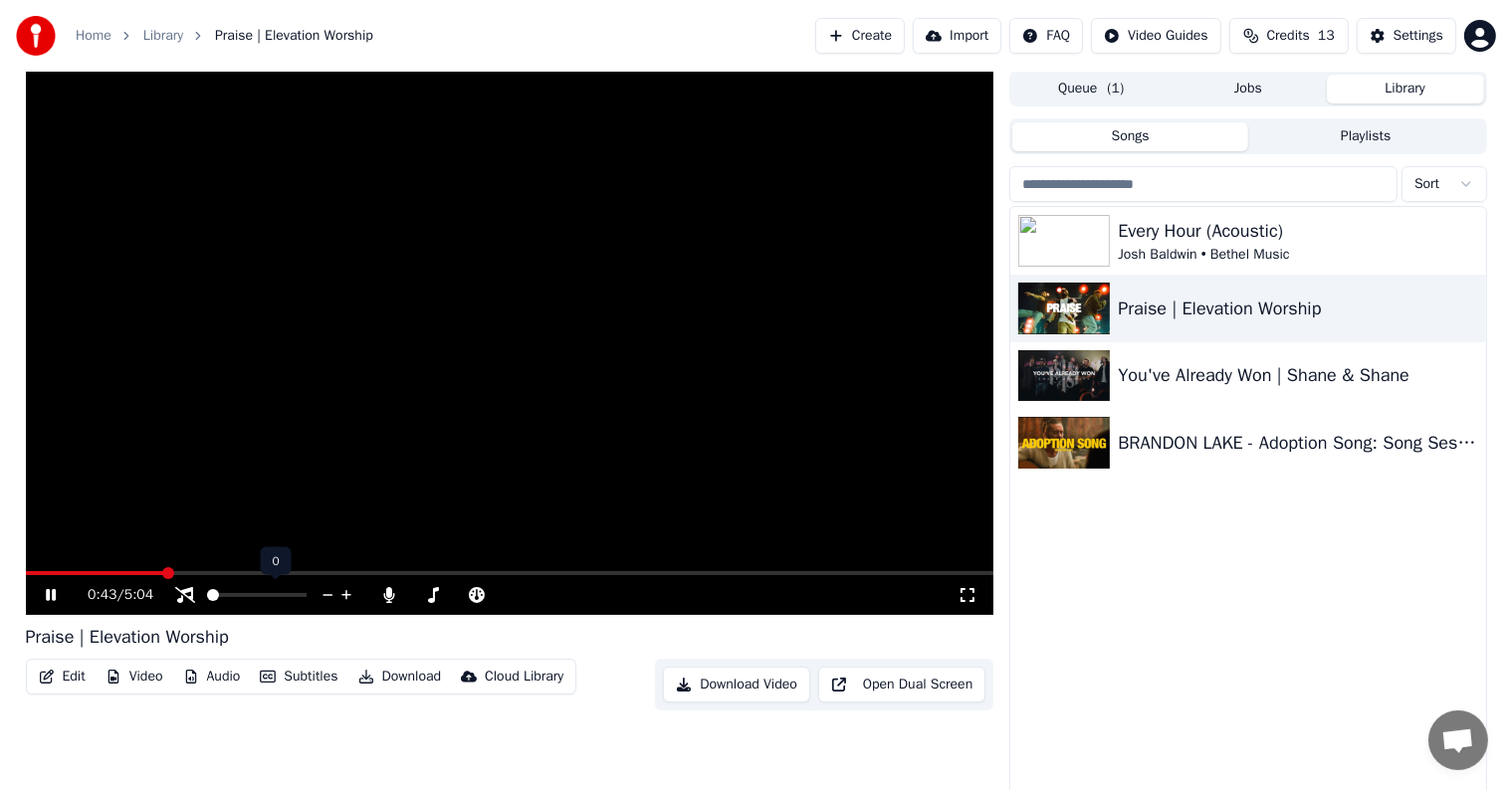 click at bounding box center [213, 595] 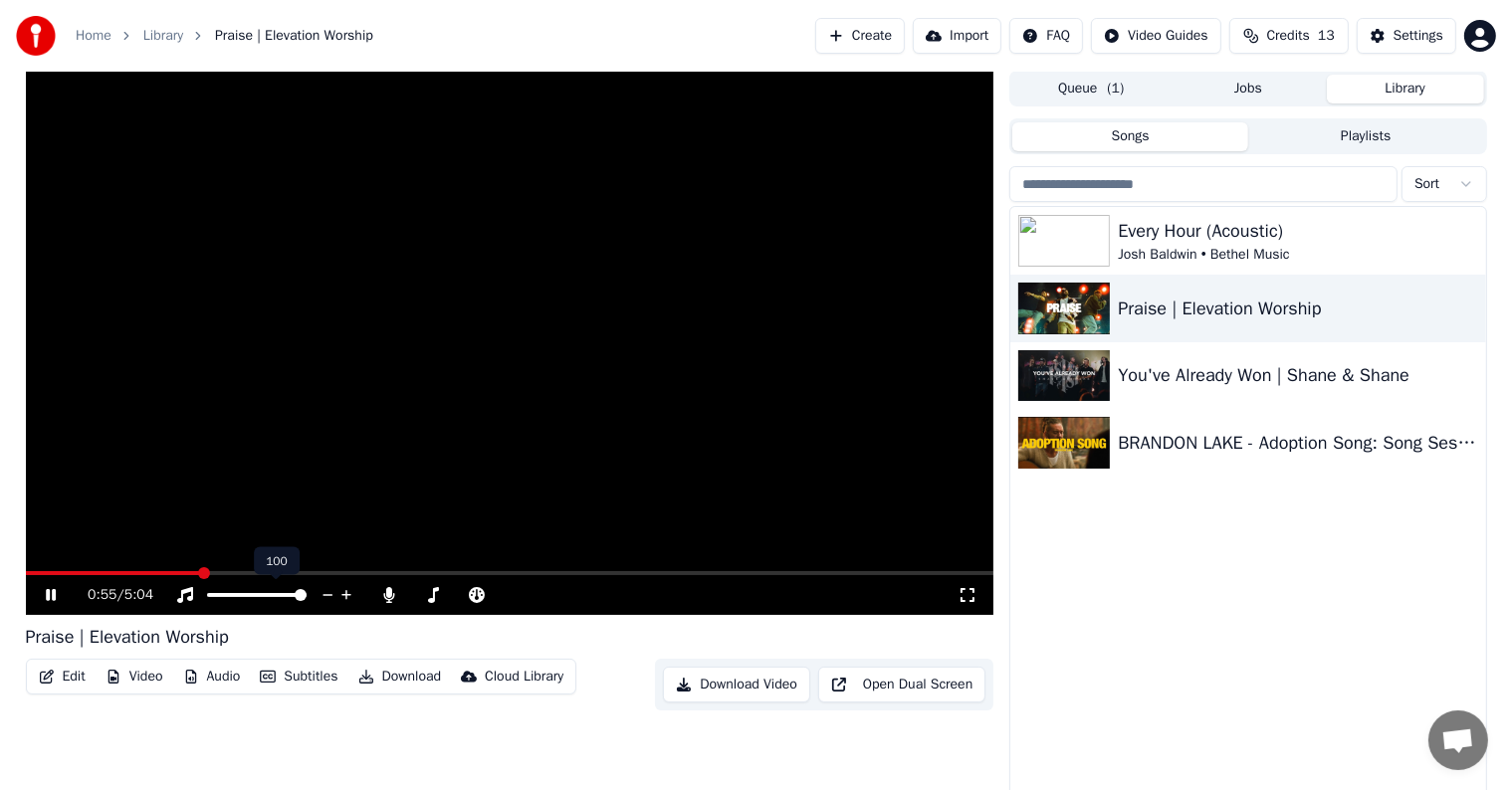 click at bounding box center [301, 595] 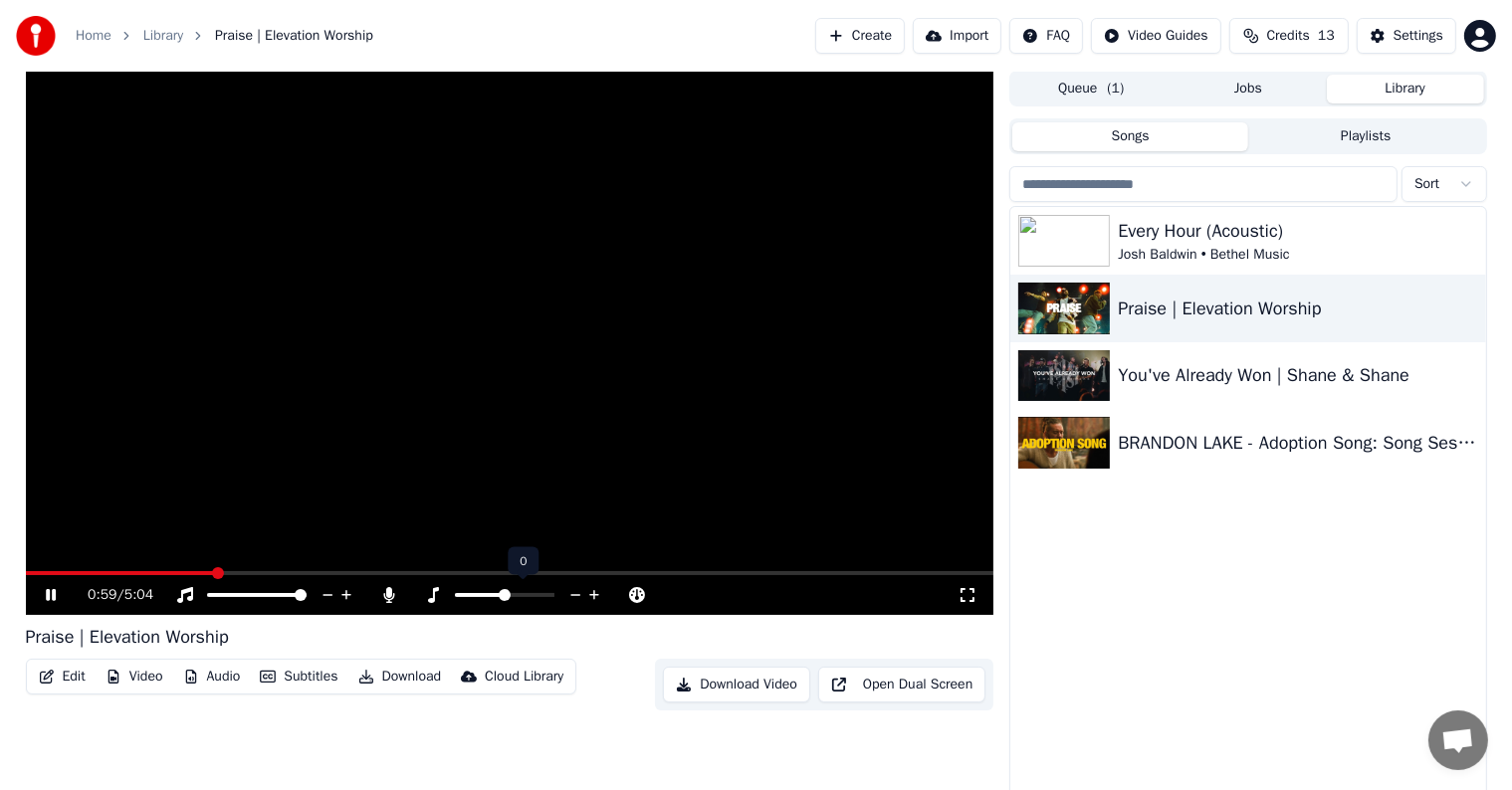 click at bounding box center [505, 595] 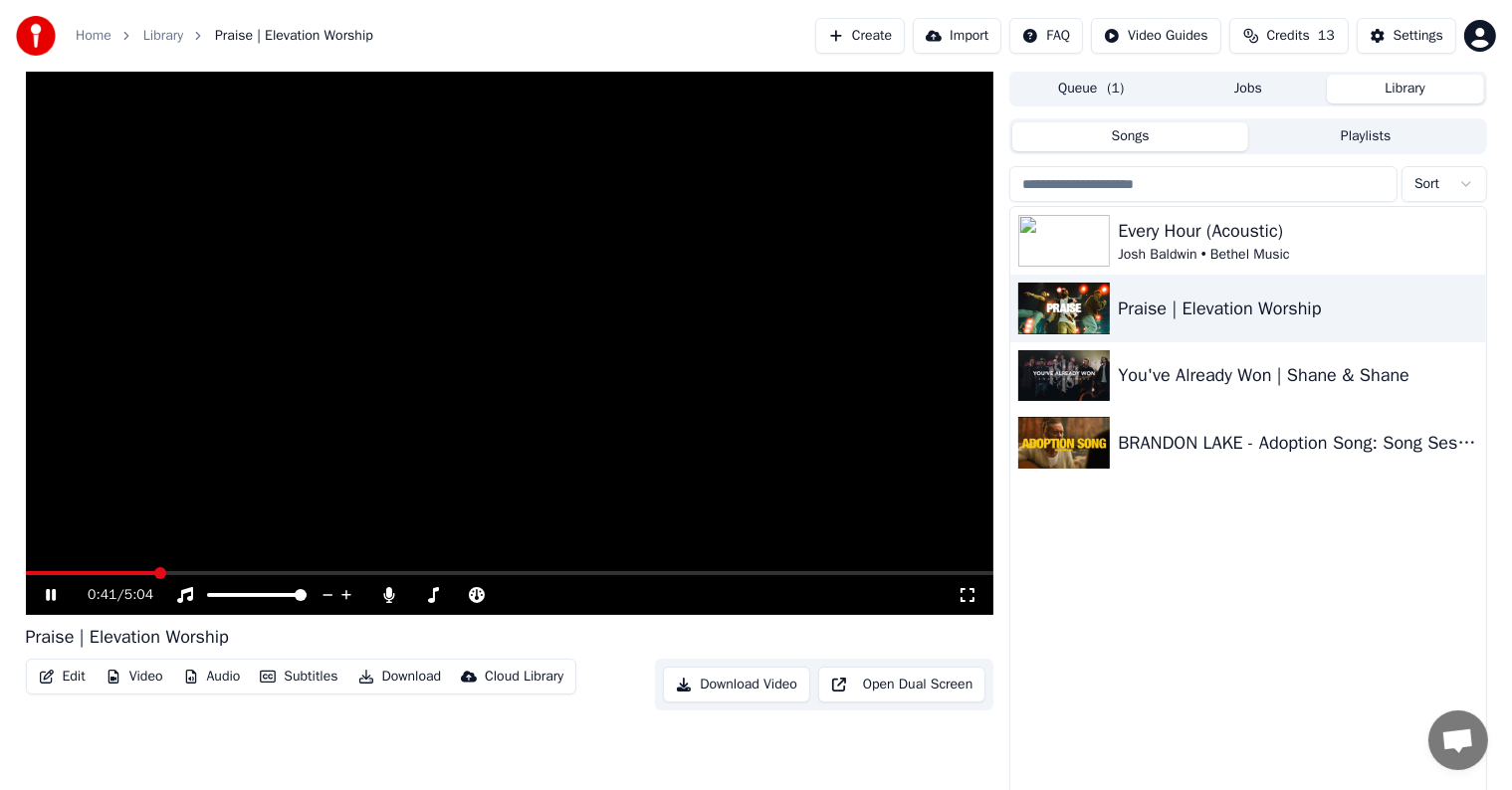 click at bounding box center (91, 573) 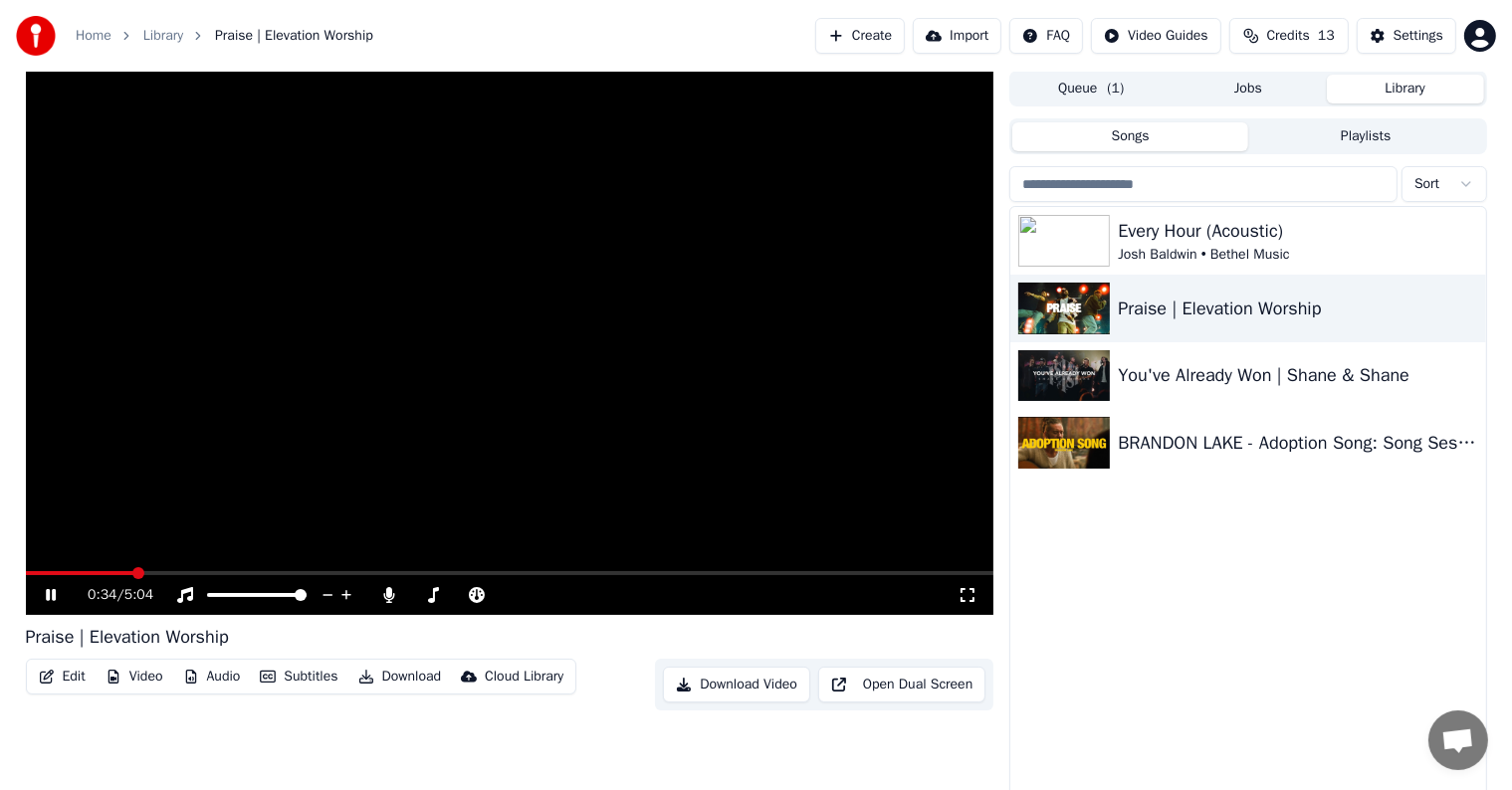 click at bounding box center (80, 573) 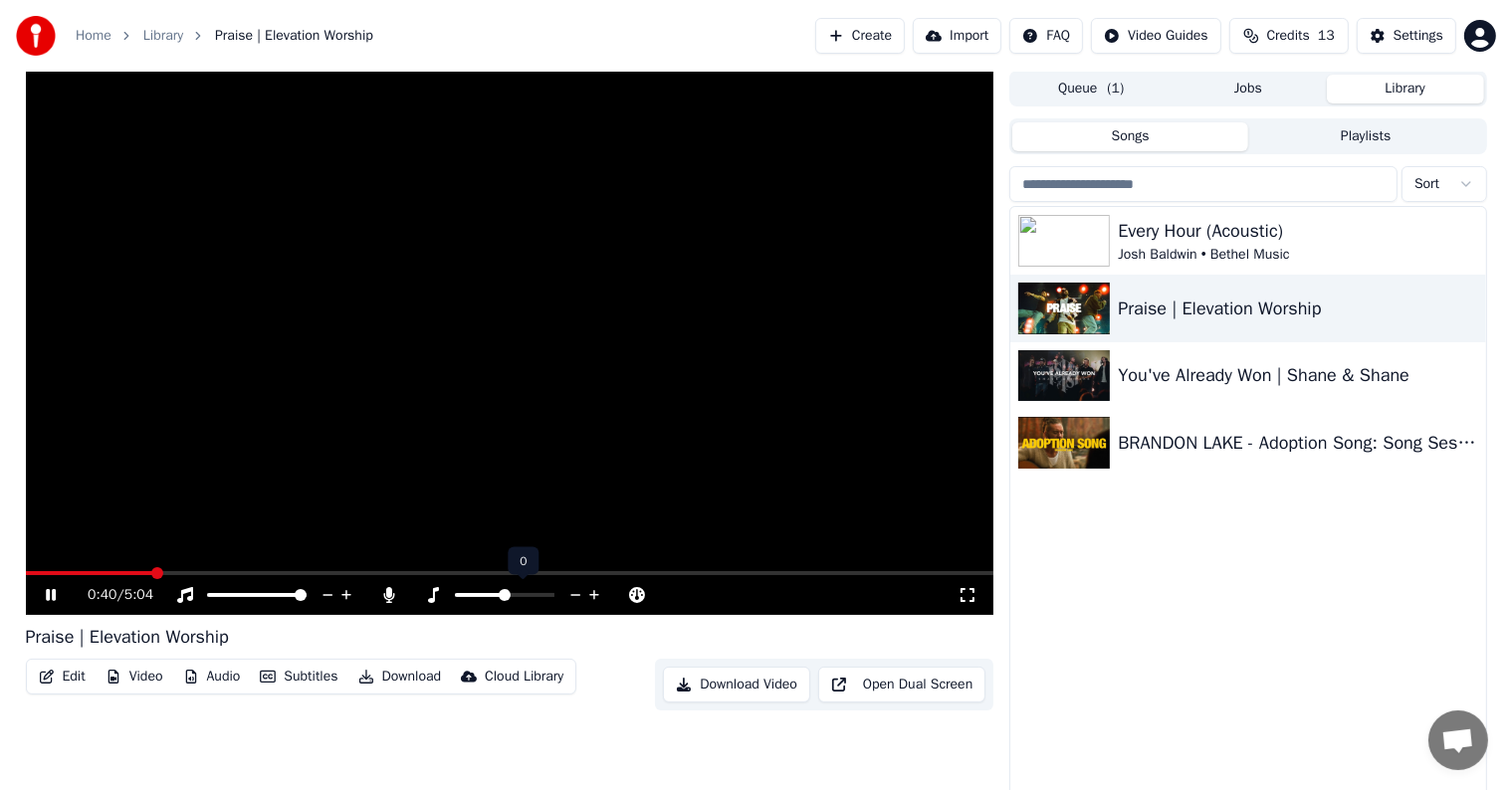 click at bounding box center (523, 595) 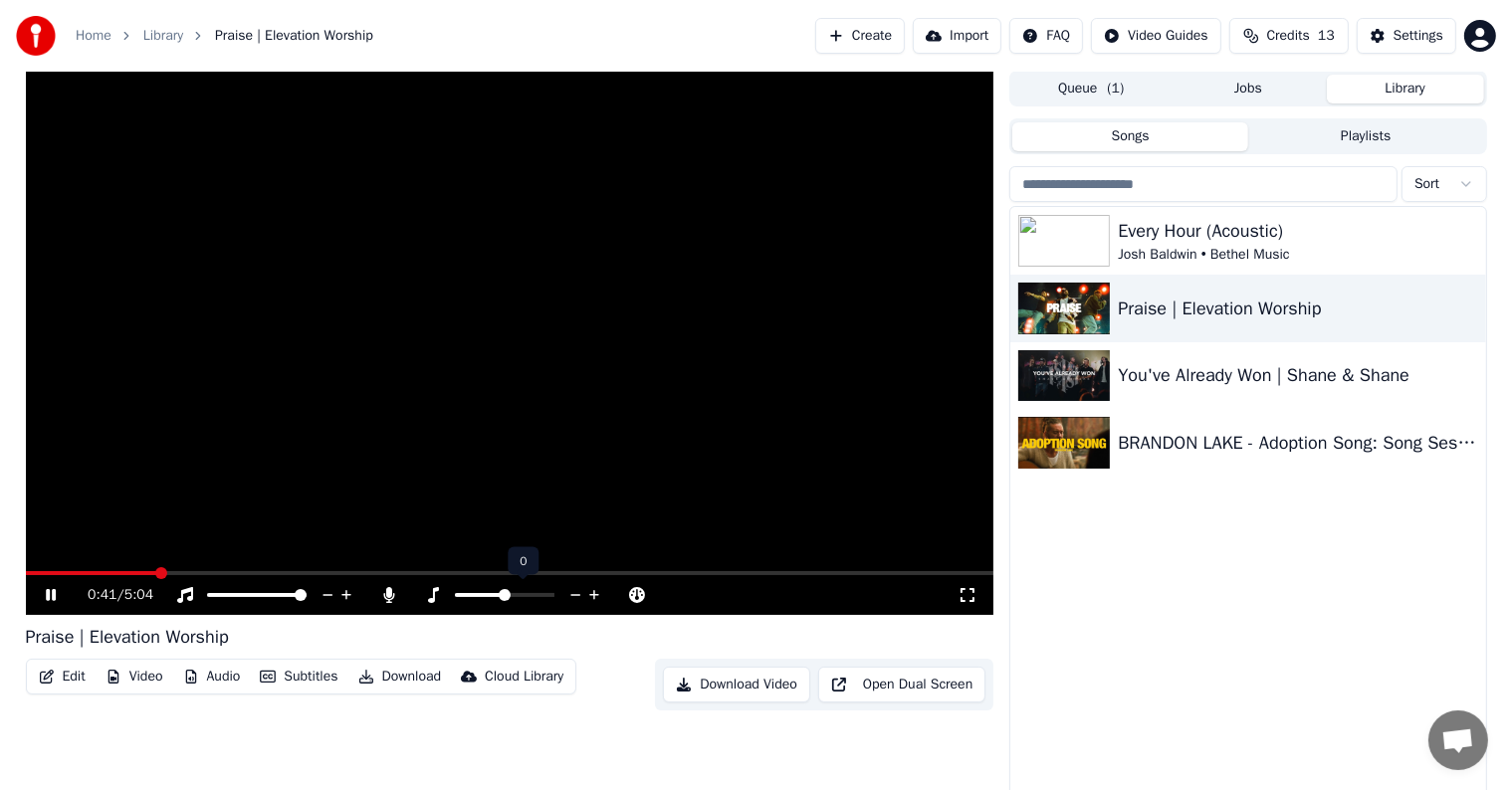 click at bounding box center (523, 595) 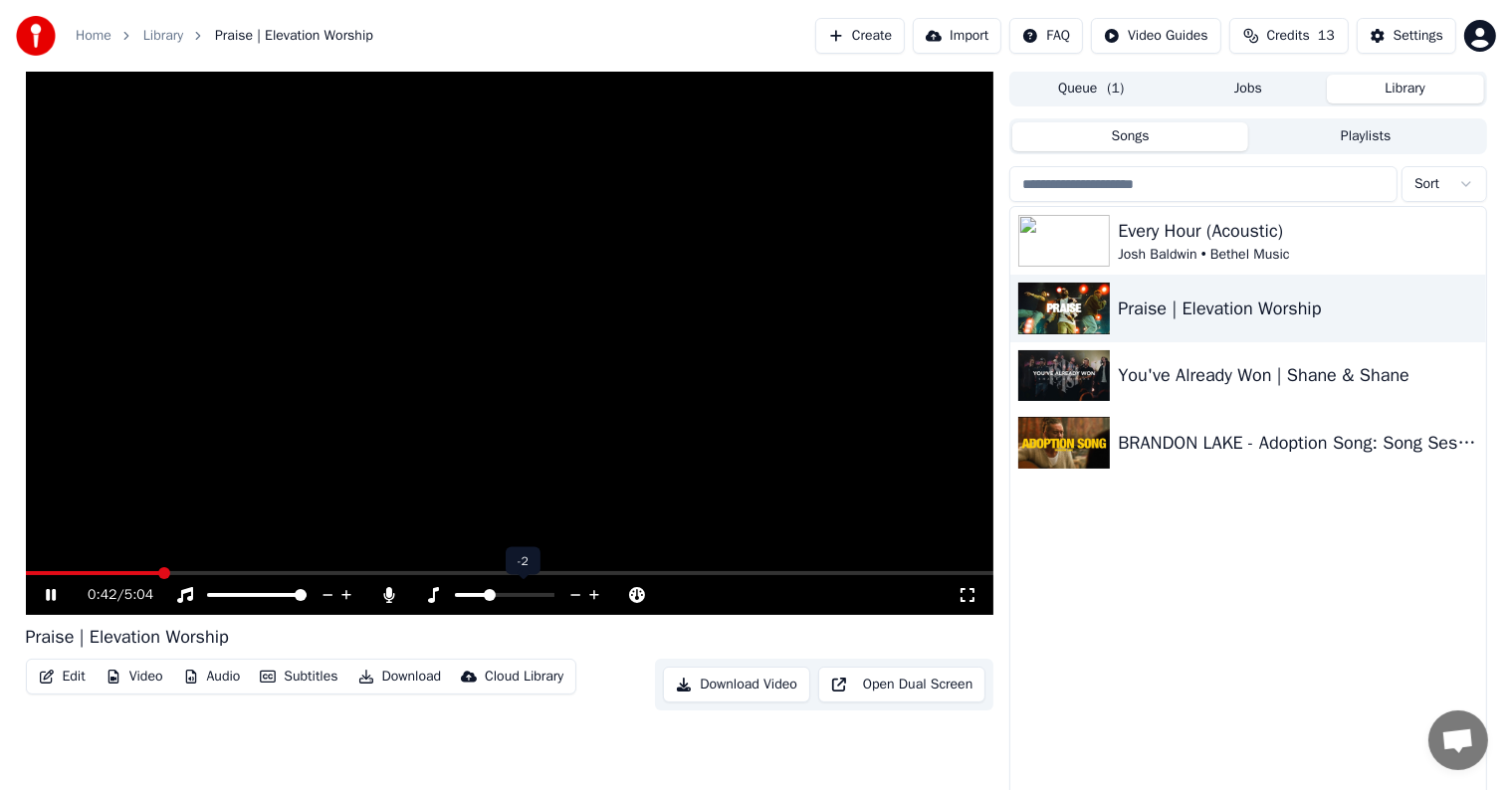 click at bounding box center (471, 595) 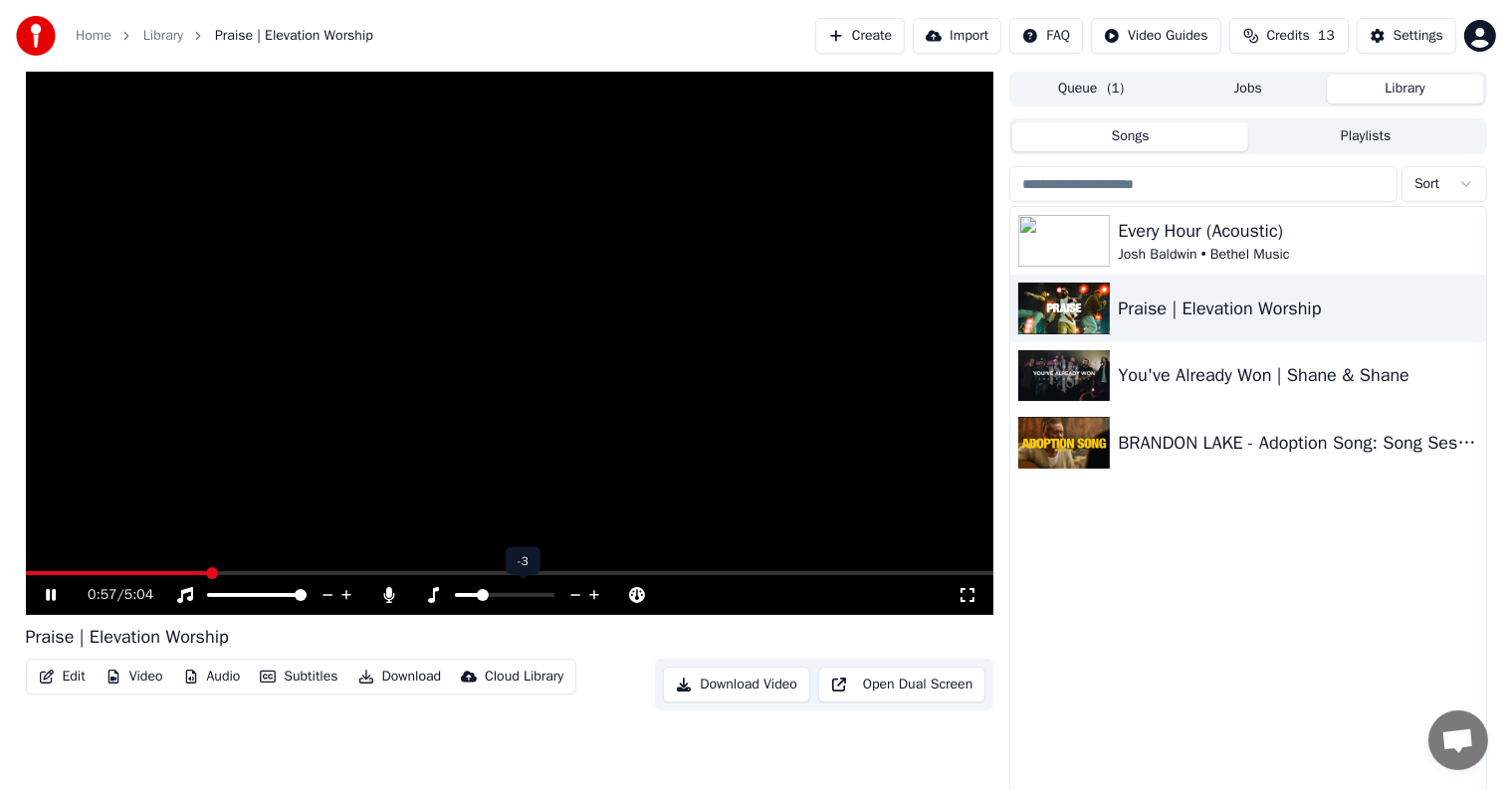 click at bounding box center [467, 595] 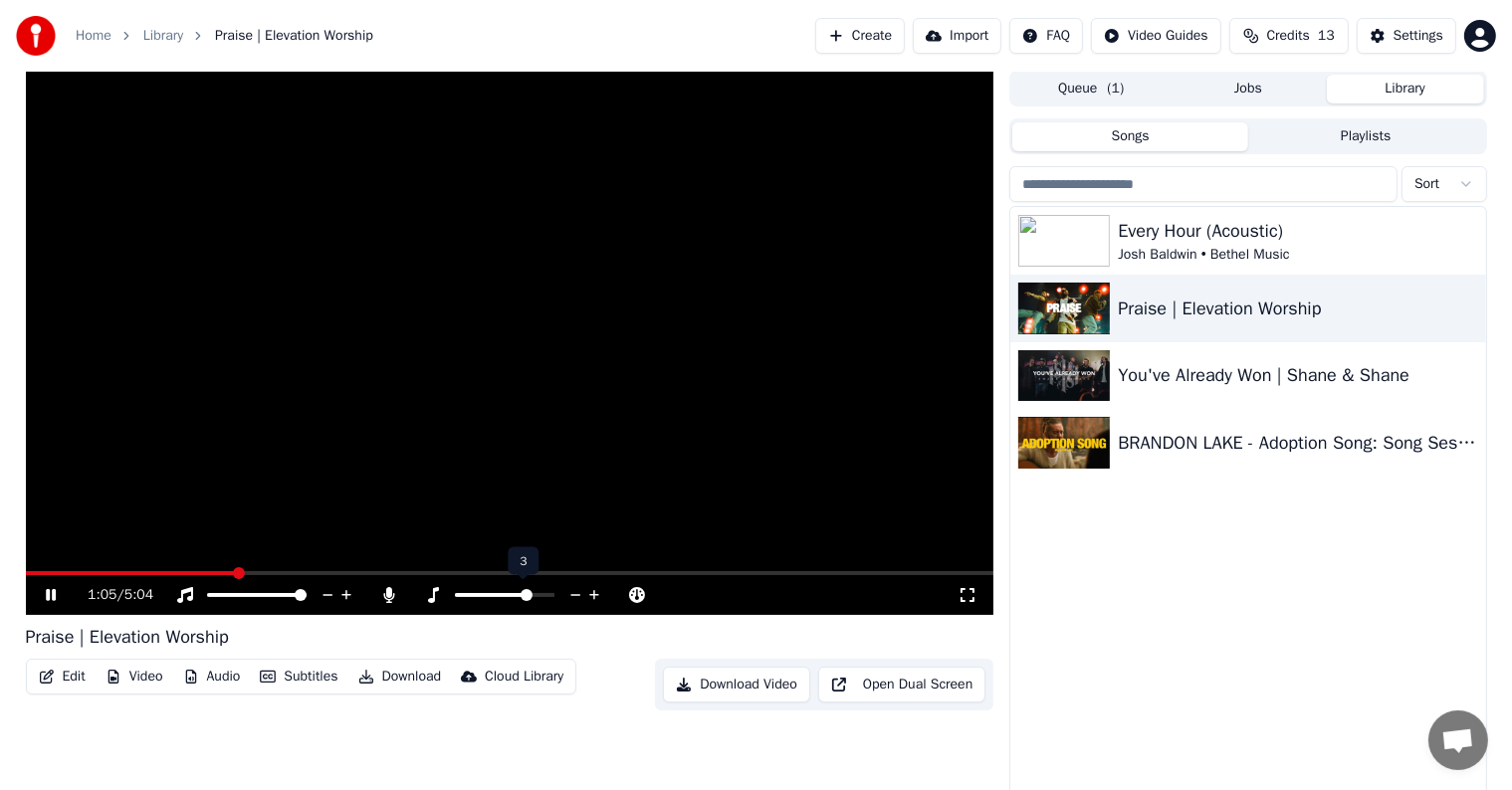click at bounding box center (527, 595) 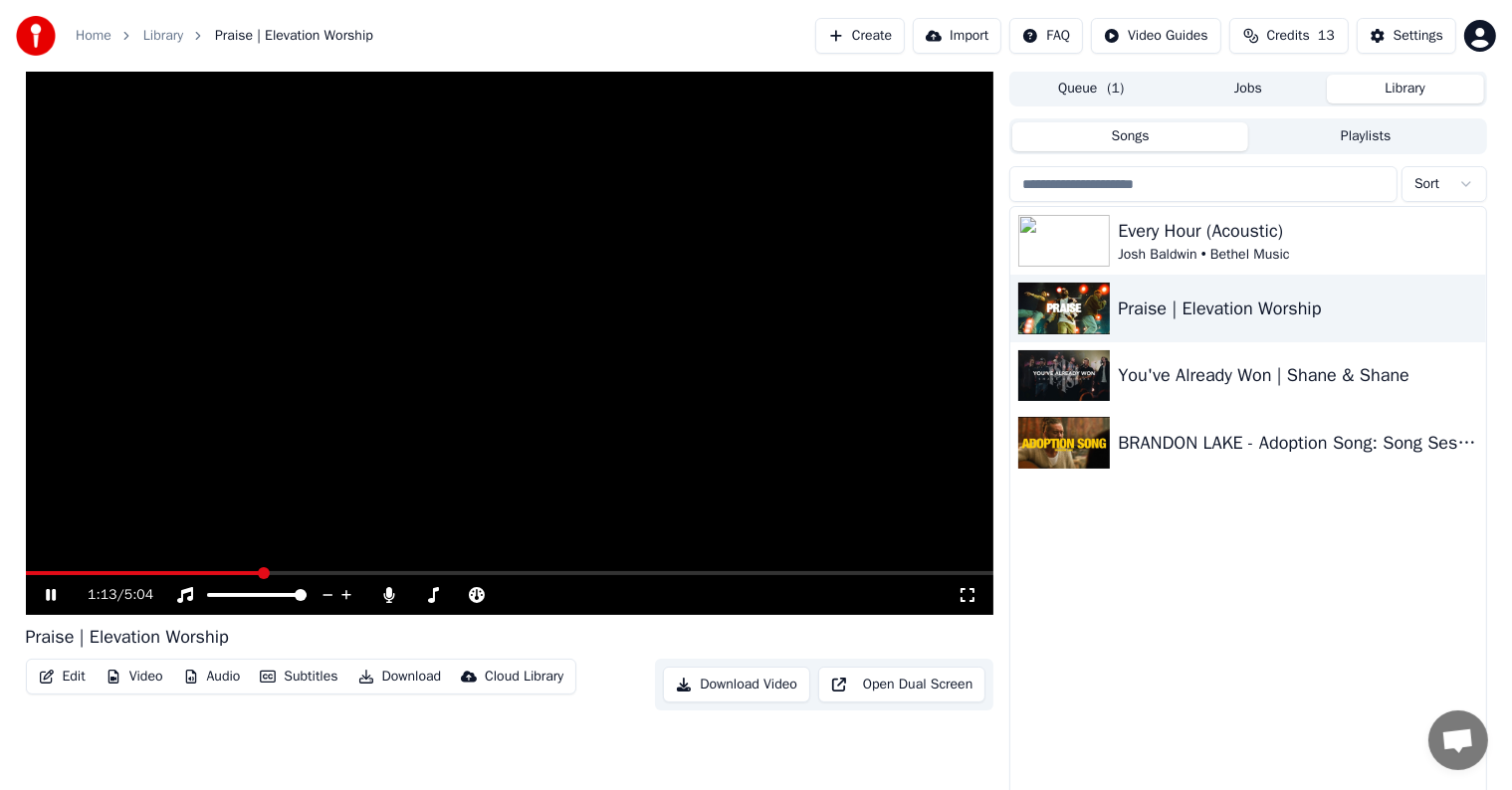 click at bounding box center (510, 342) 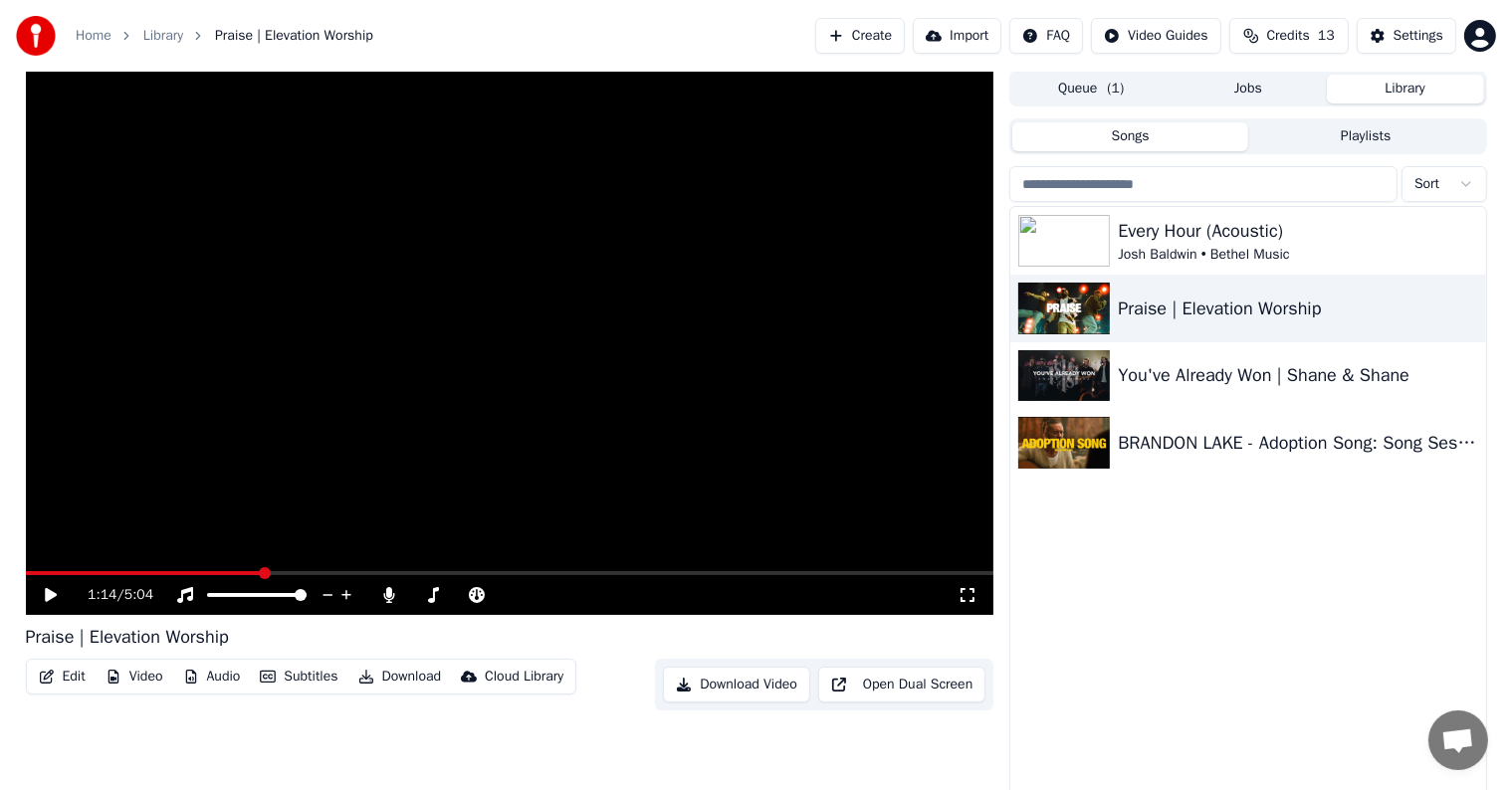click at bounding box center (143, 573) 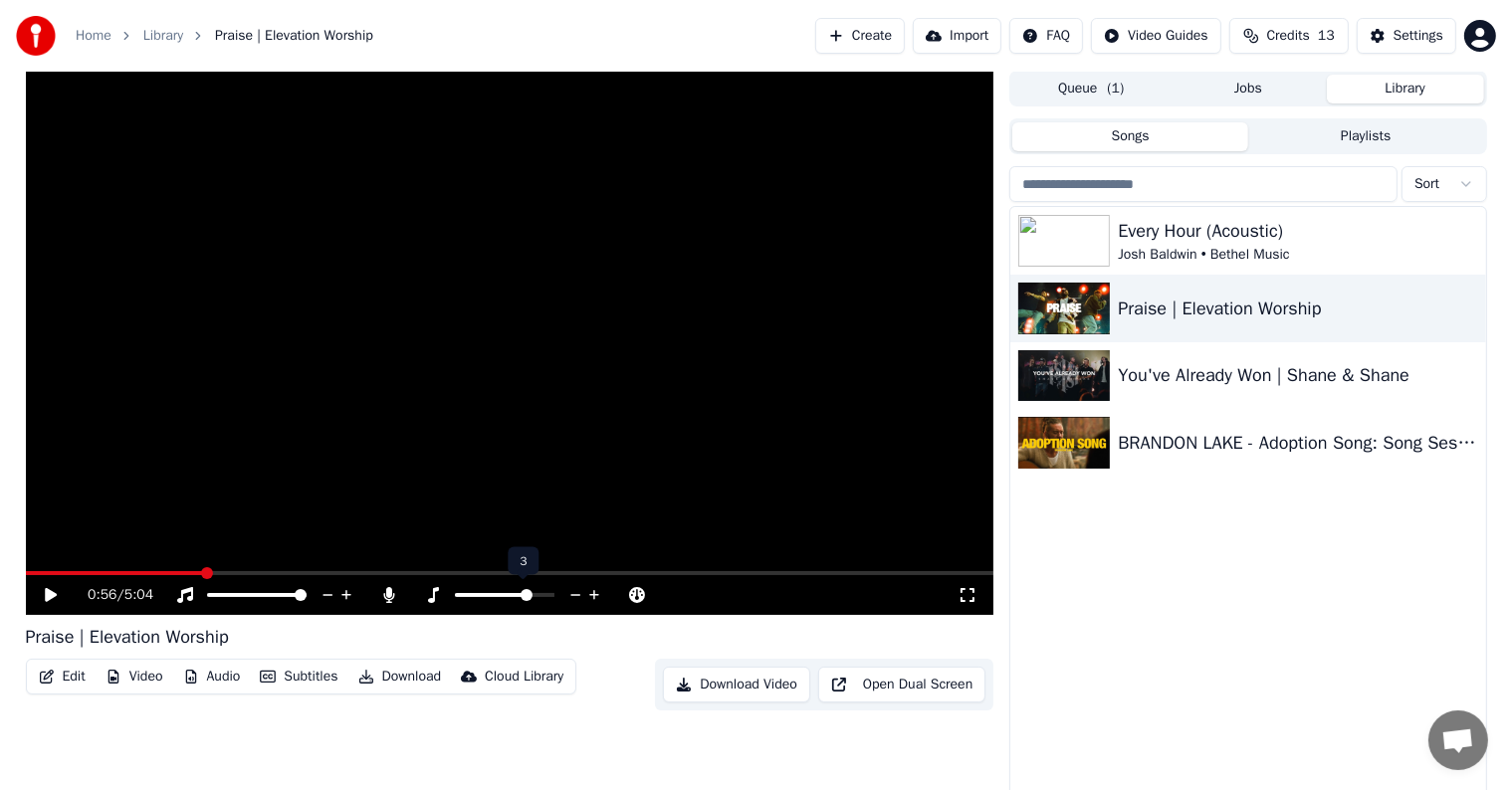click at bounding box center [523, 595] 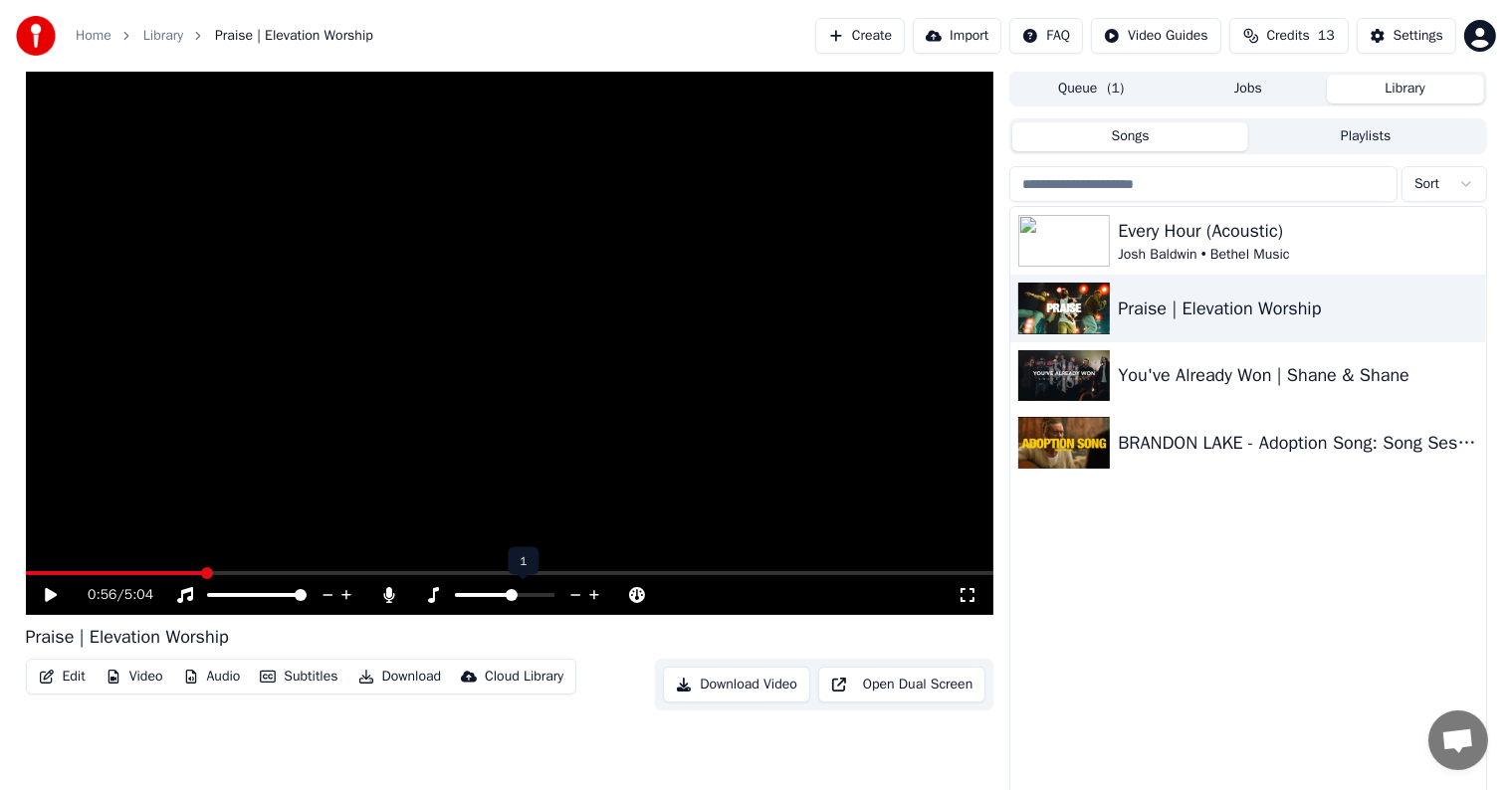 click at bounding box center (484, 595) 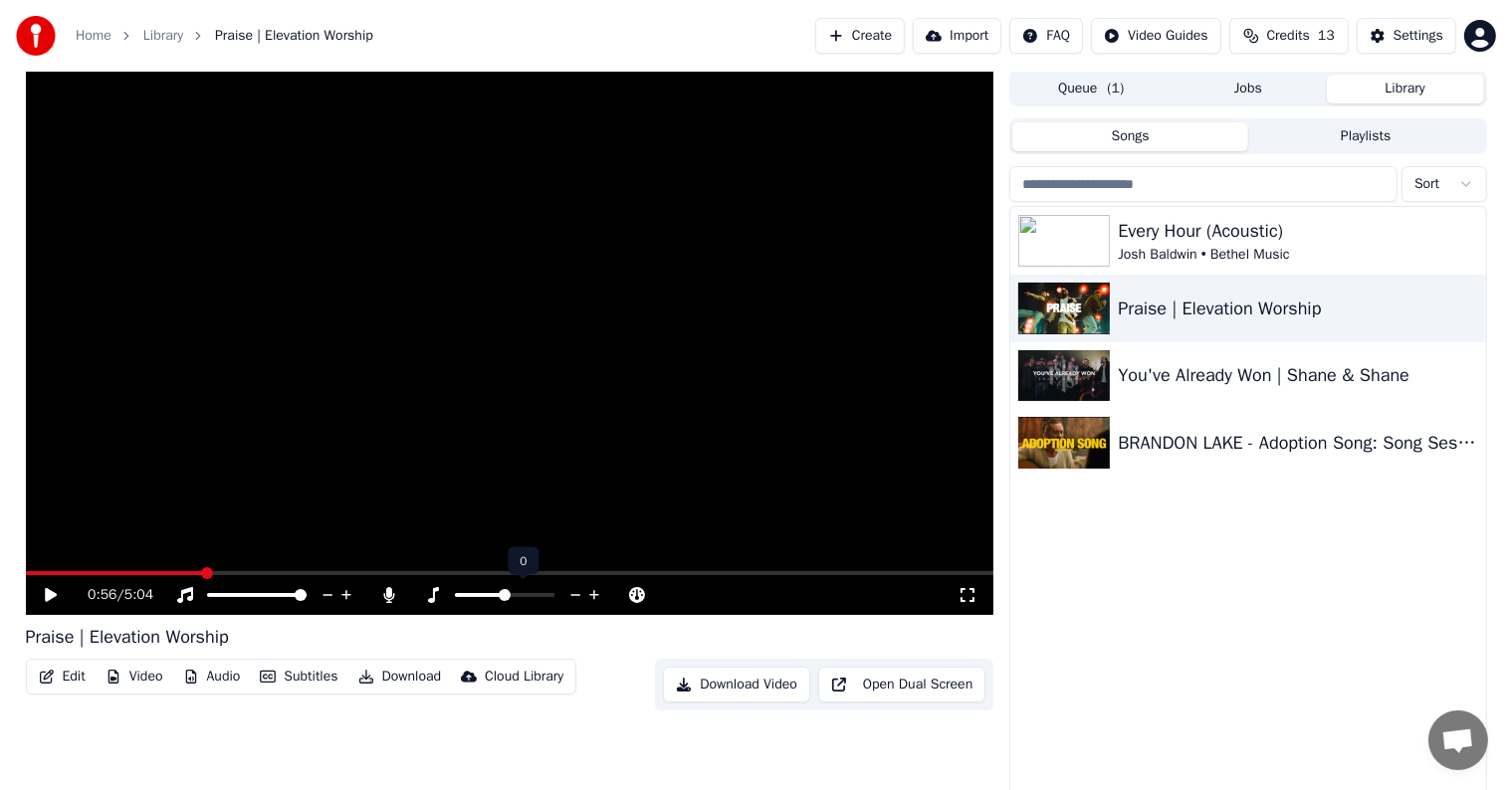 click at bounding box center (505, 595) 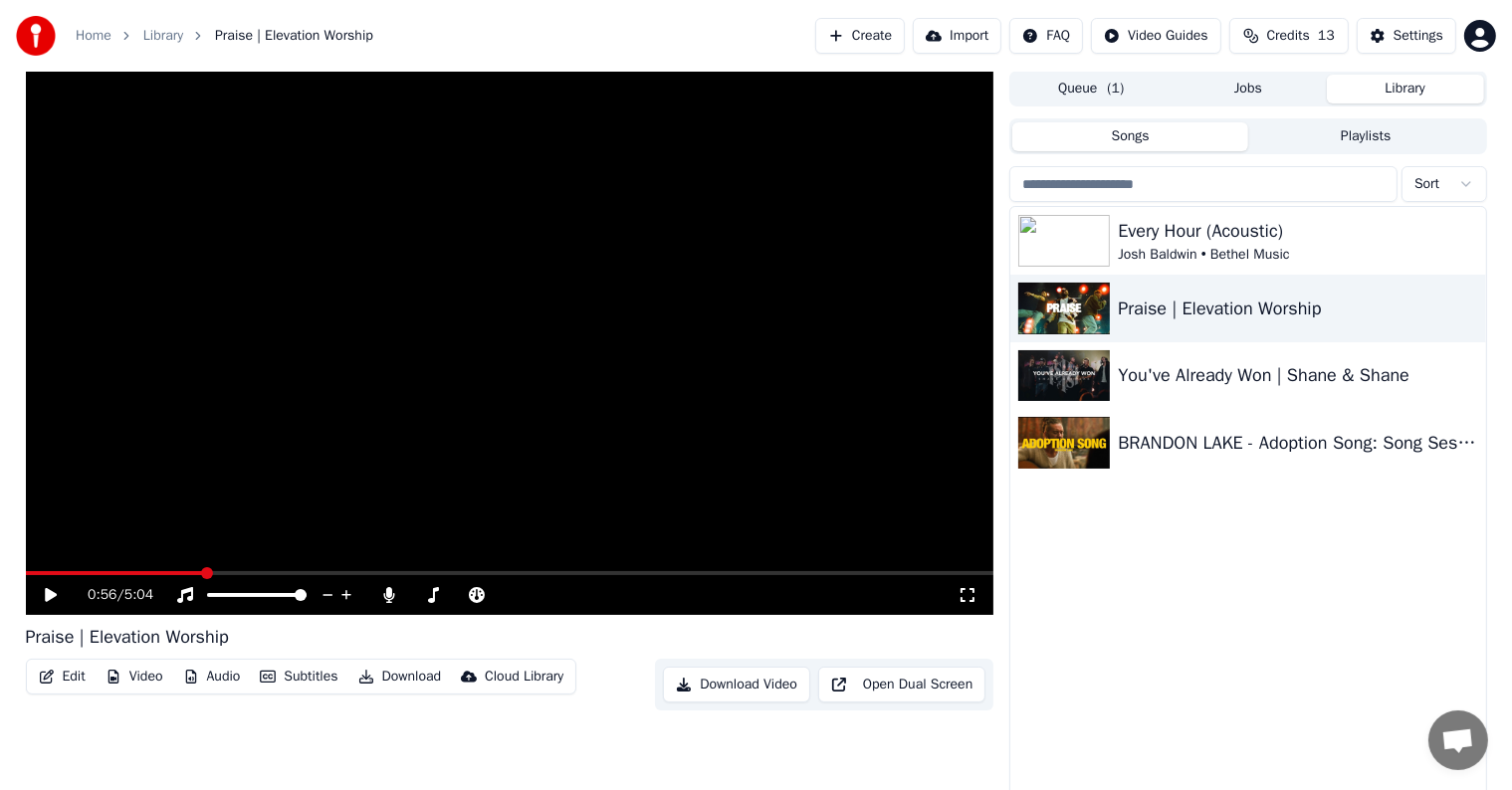 click at bounding box center (510, 342) 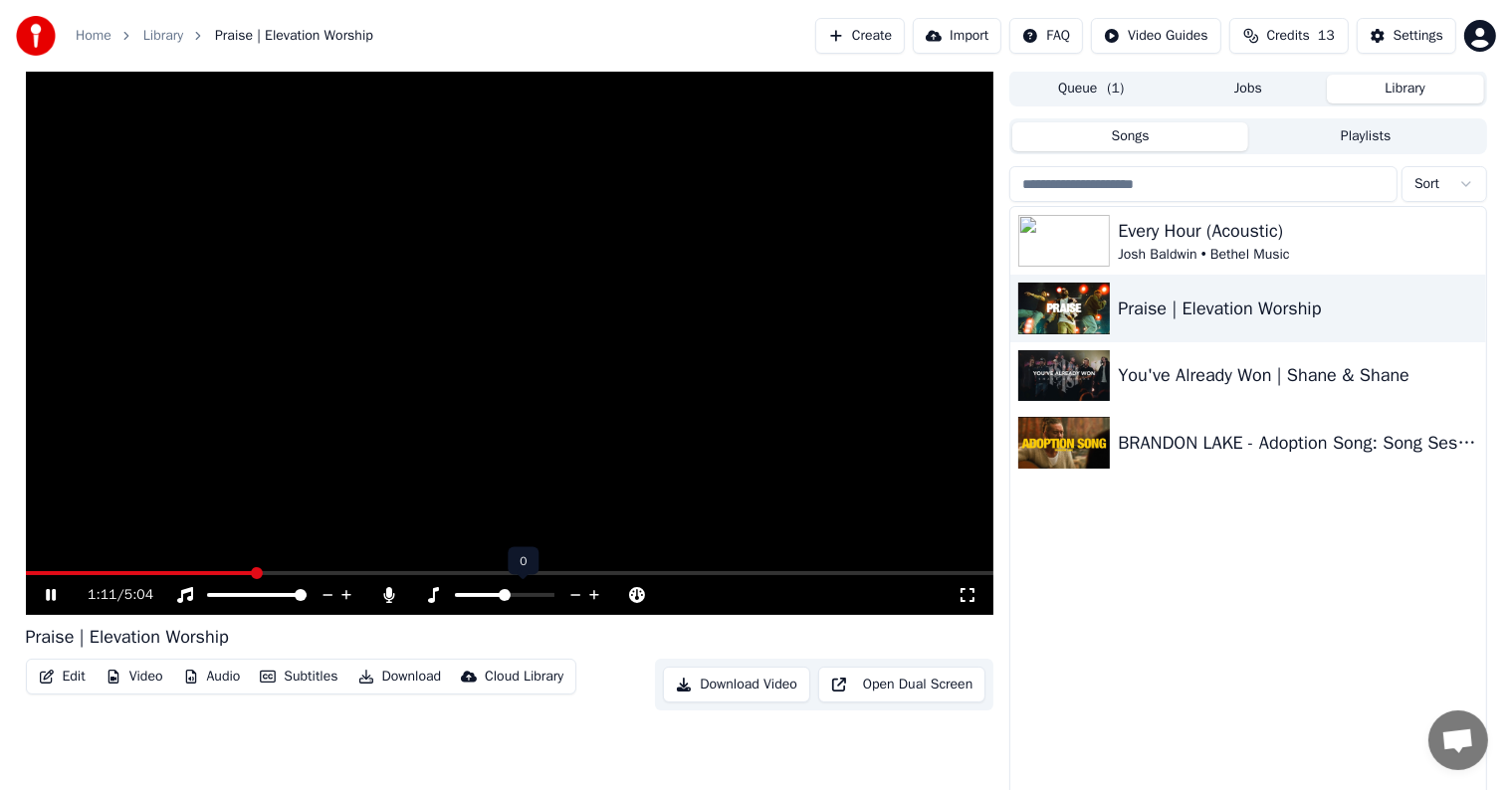 click at bounding box center (523, 595) 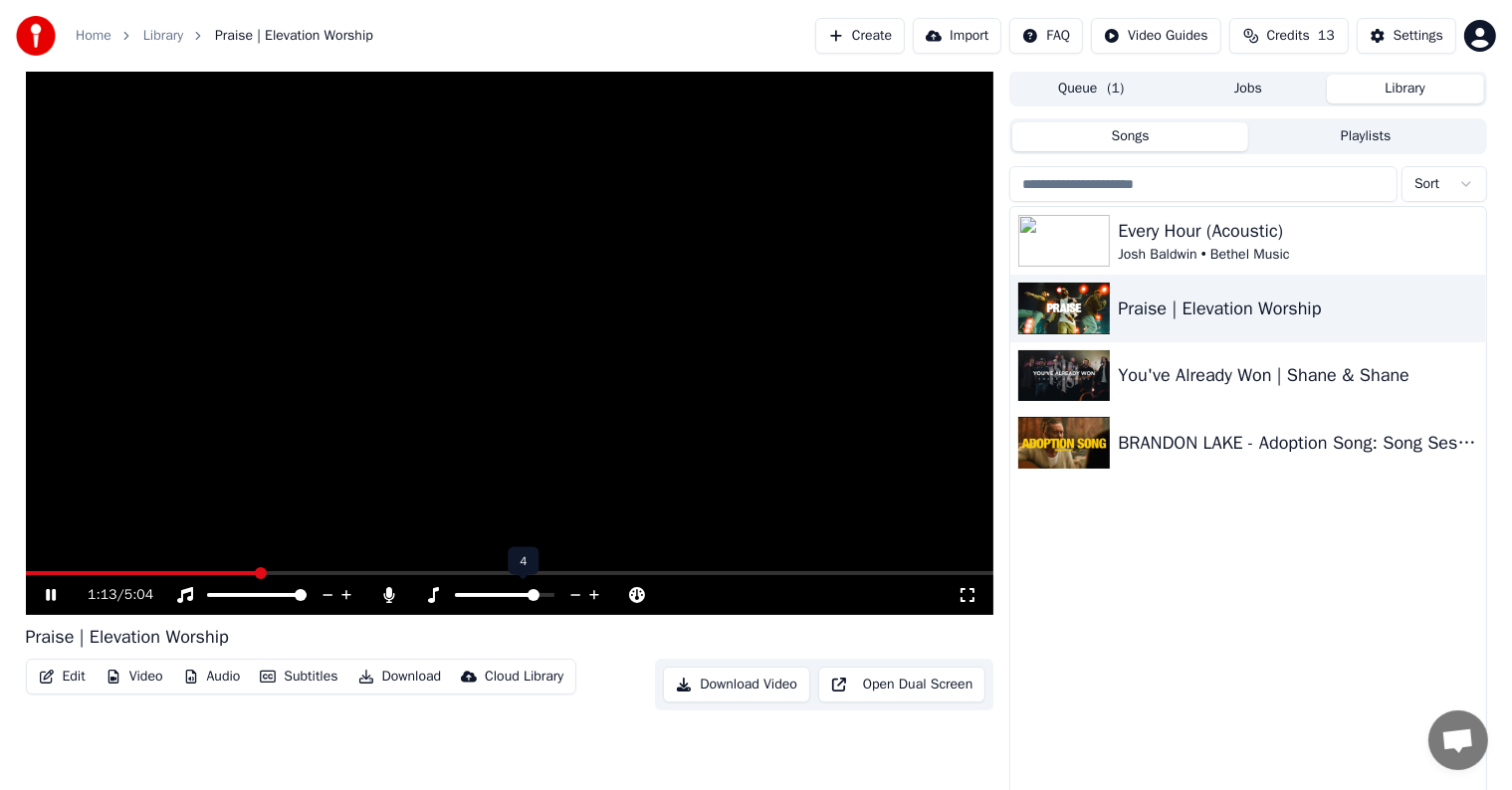 click at bounding box center (505, 595) 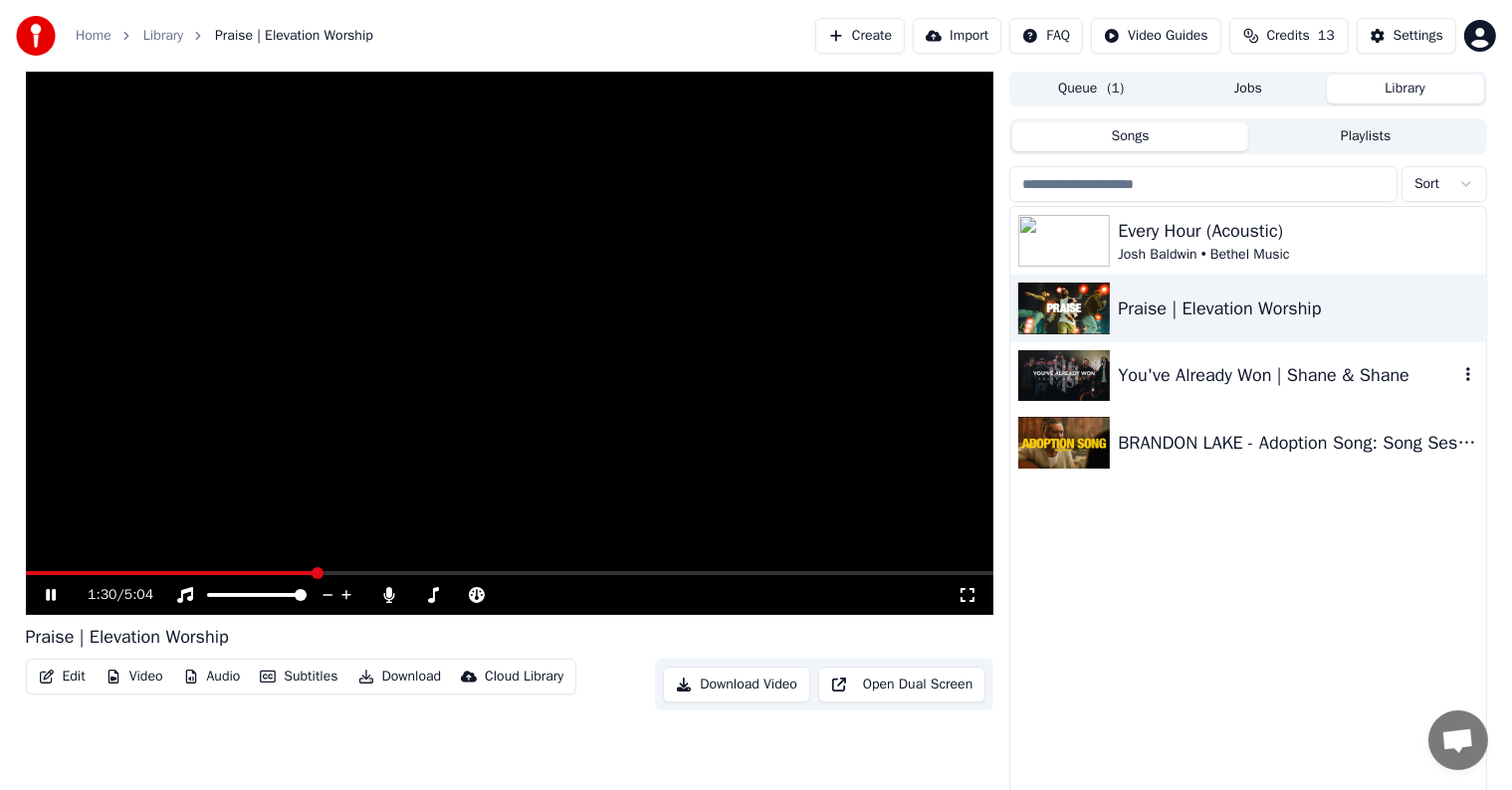 click at bounding box center [1064, 376] 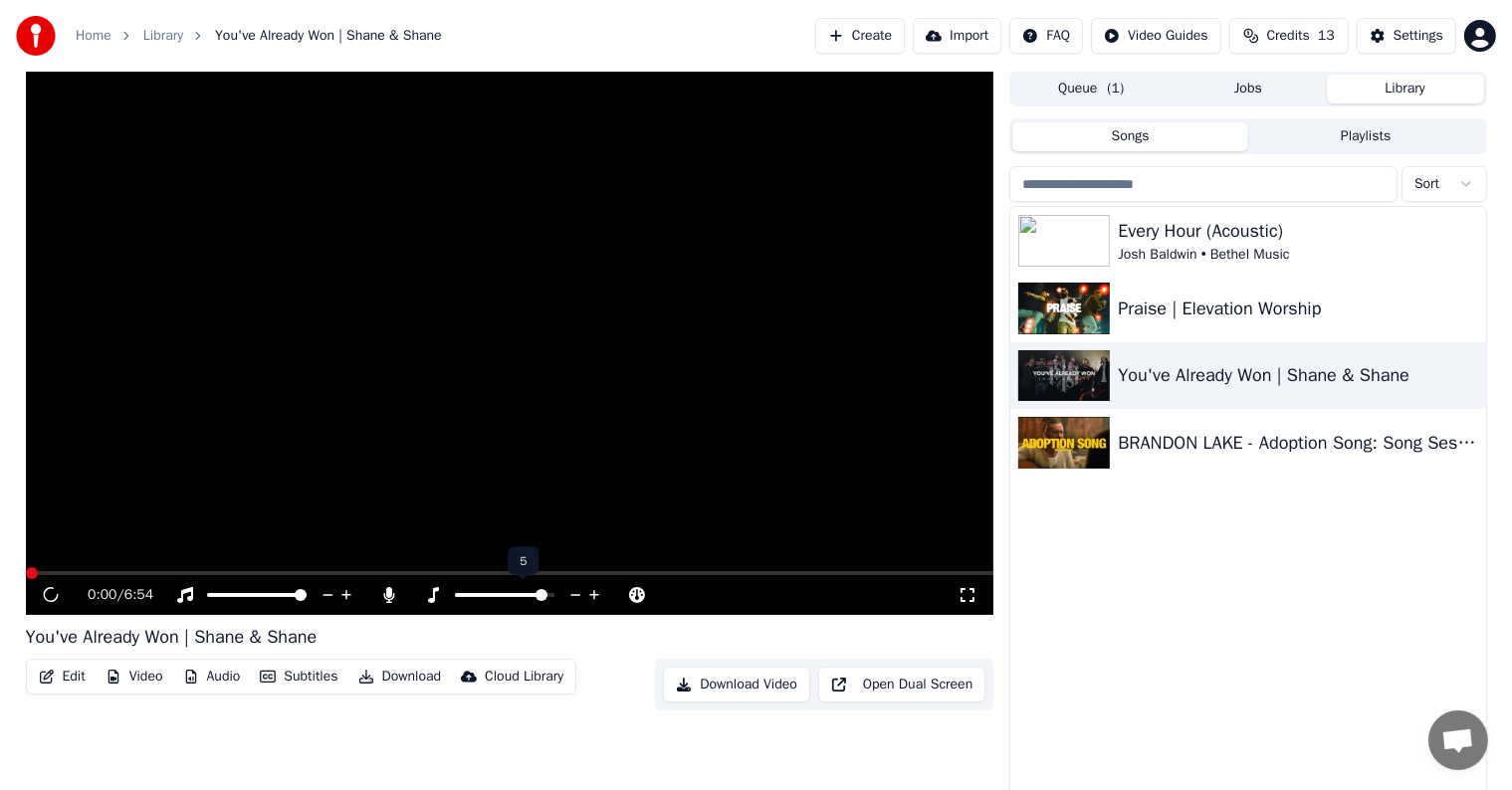 click at bounding box center [505, 595] 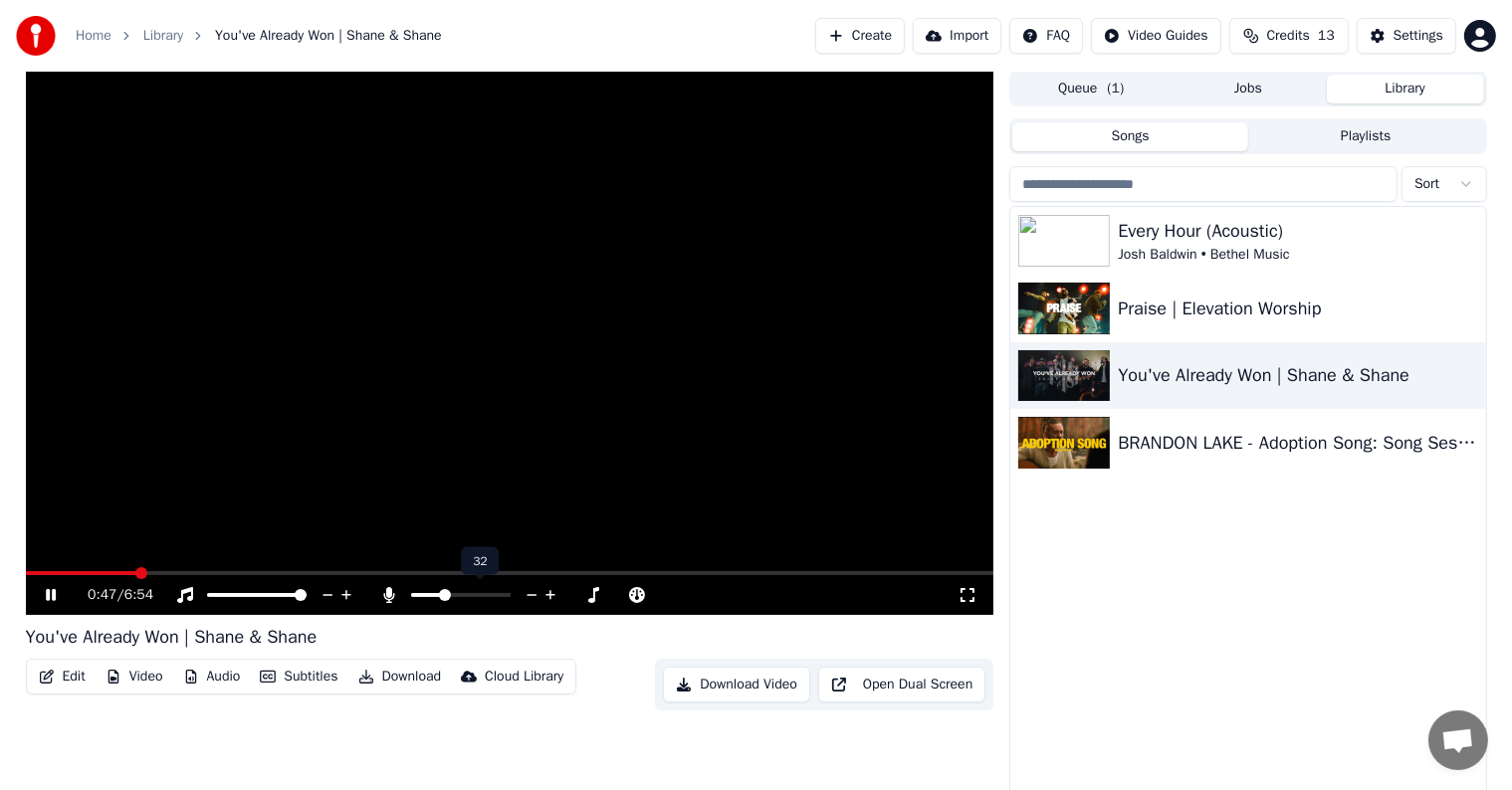 click at bounding box center [427, 595] 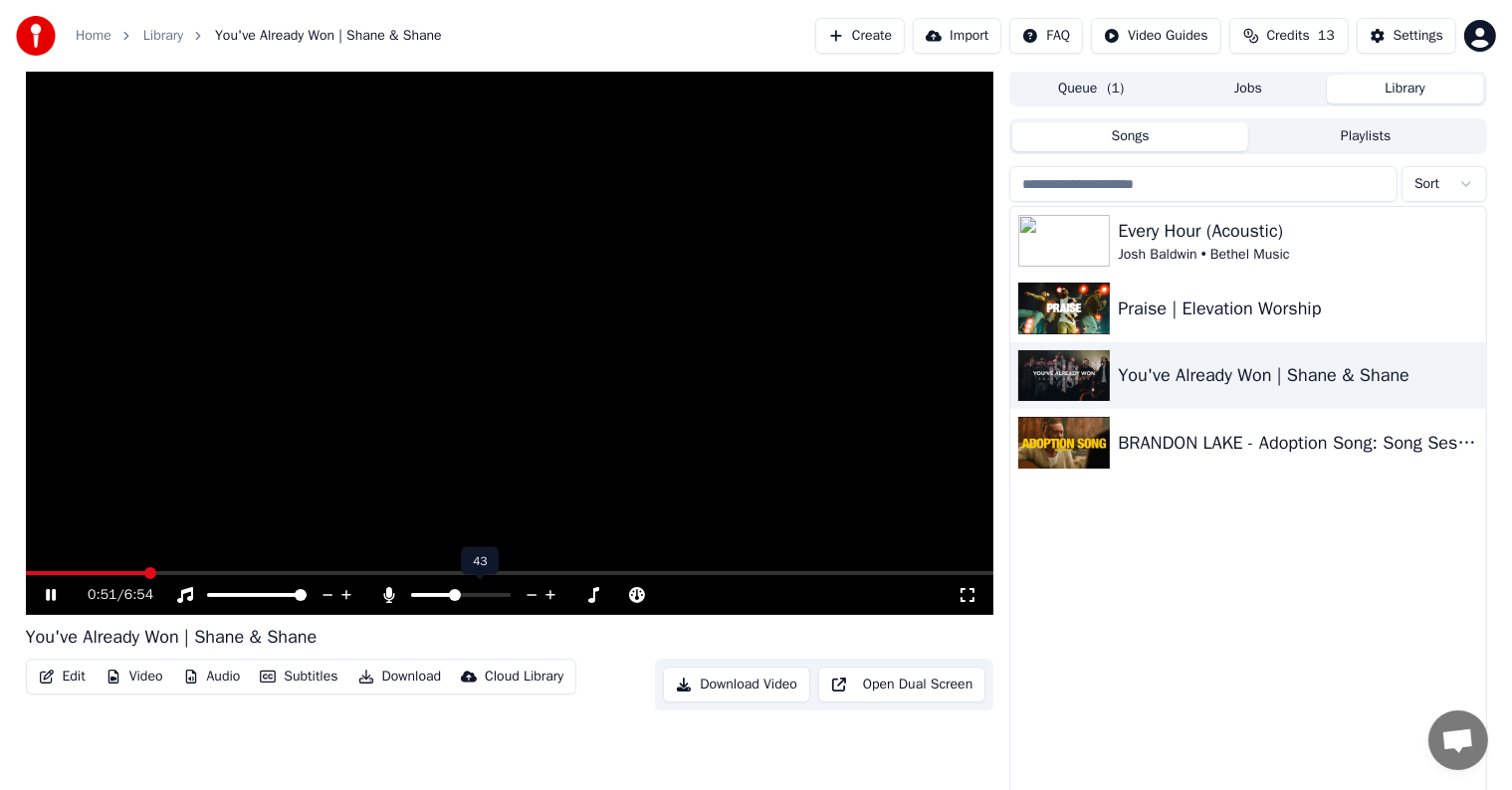 click at bounding box center [461, 595] 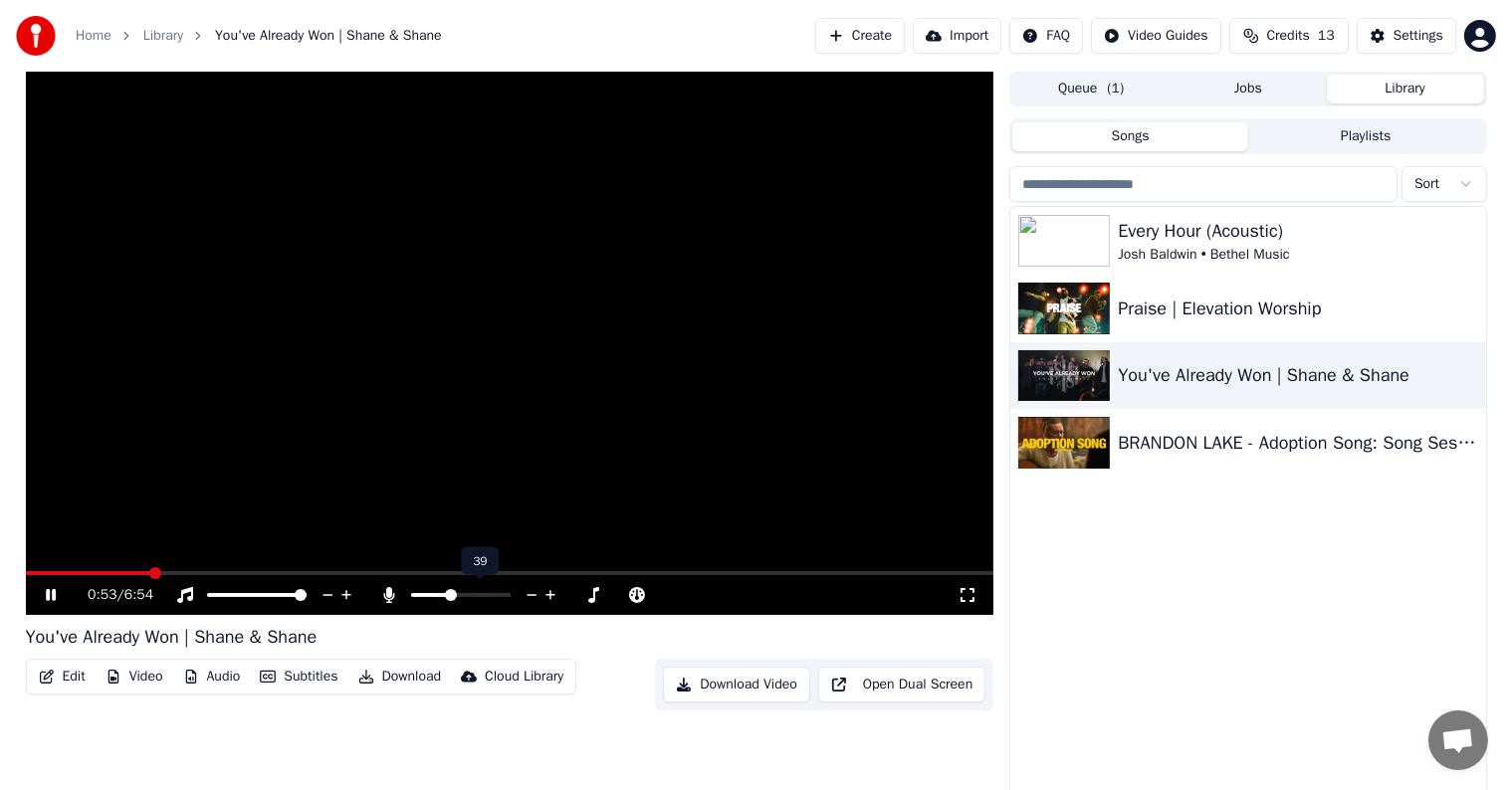 click at bounding box center [451, 595] 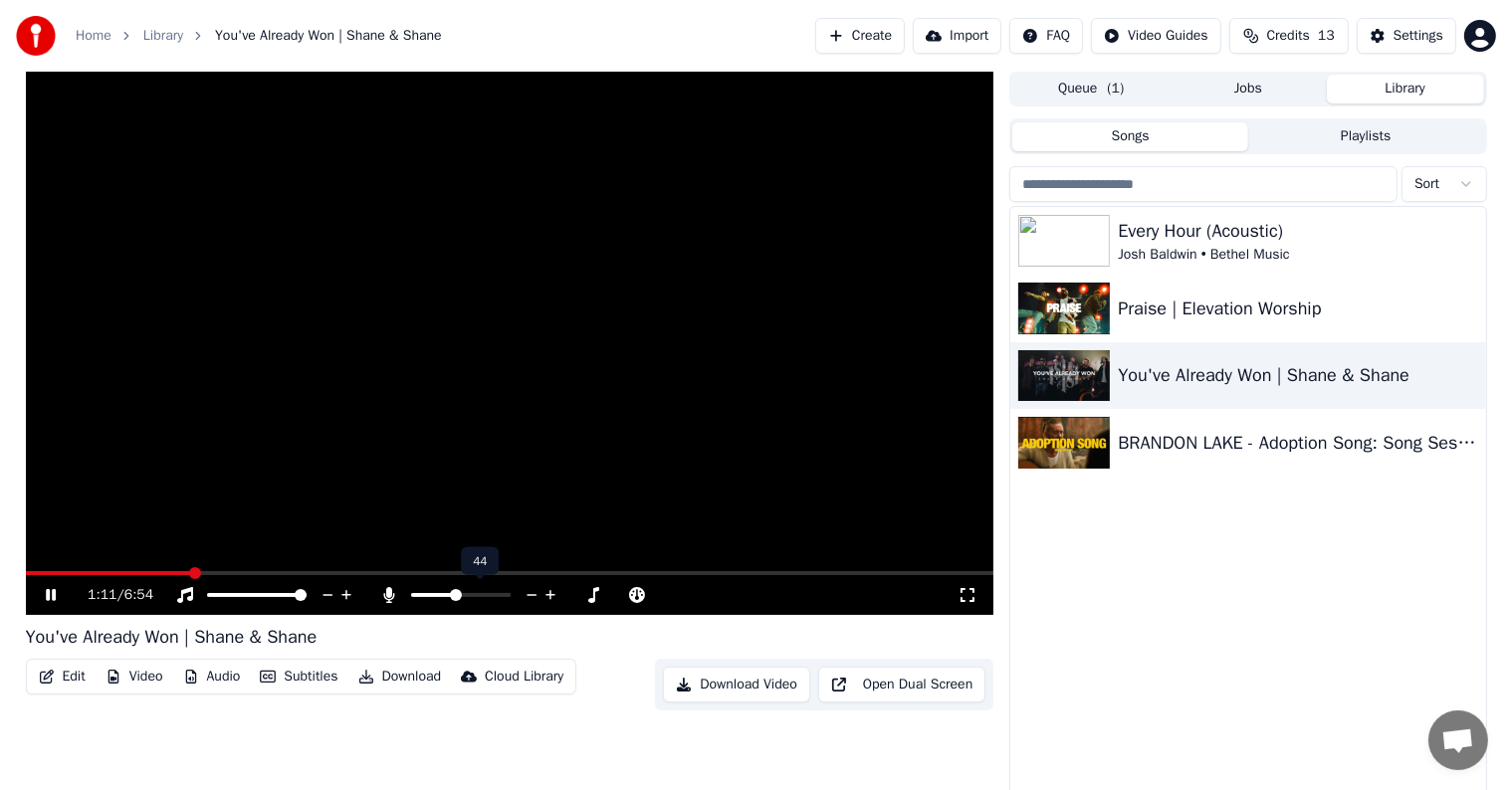 click at bounding box center (456, 595) 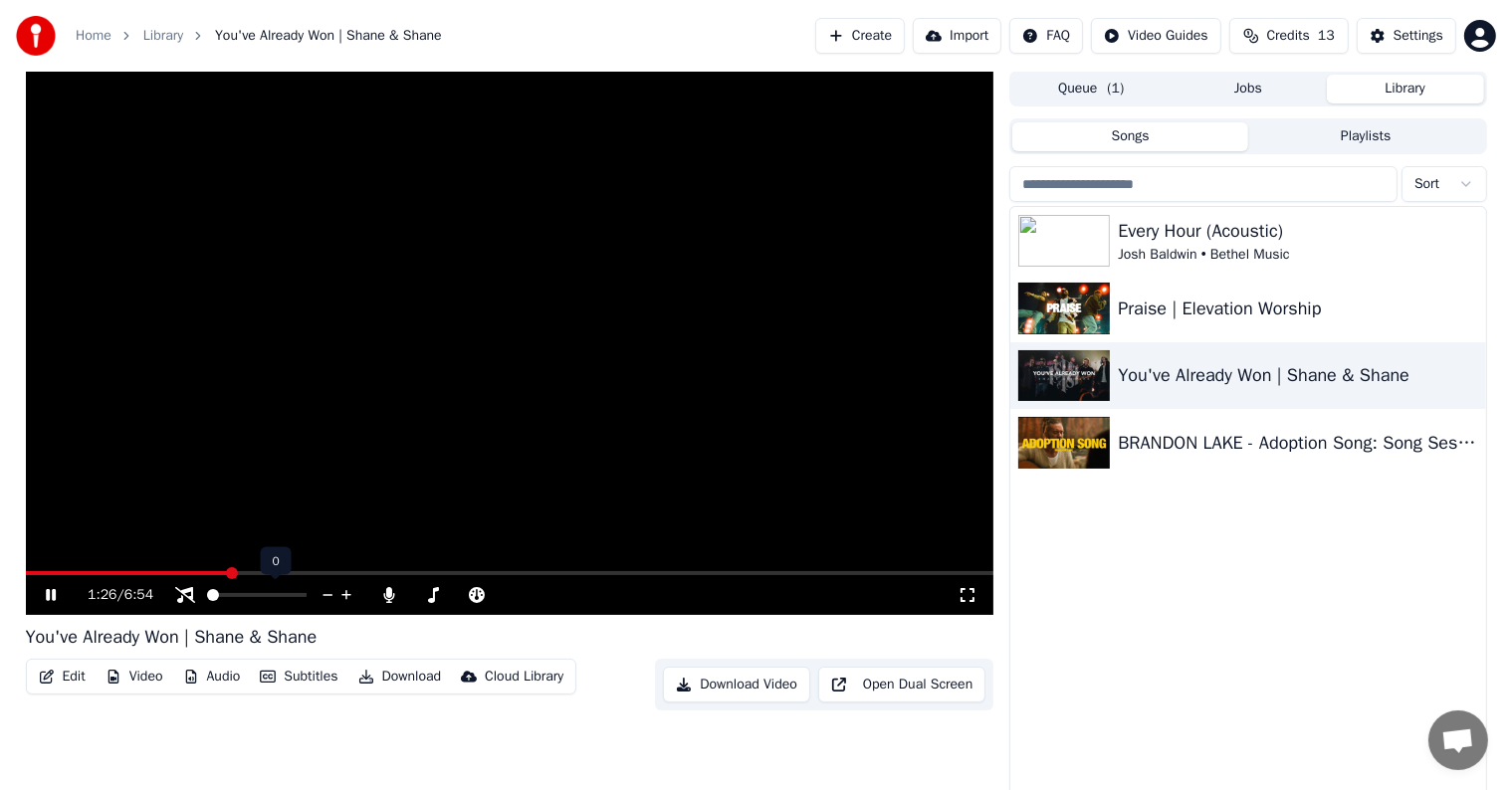 click at bounding box center (213, 595) 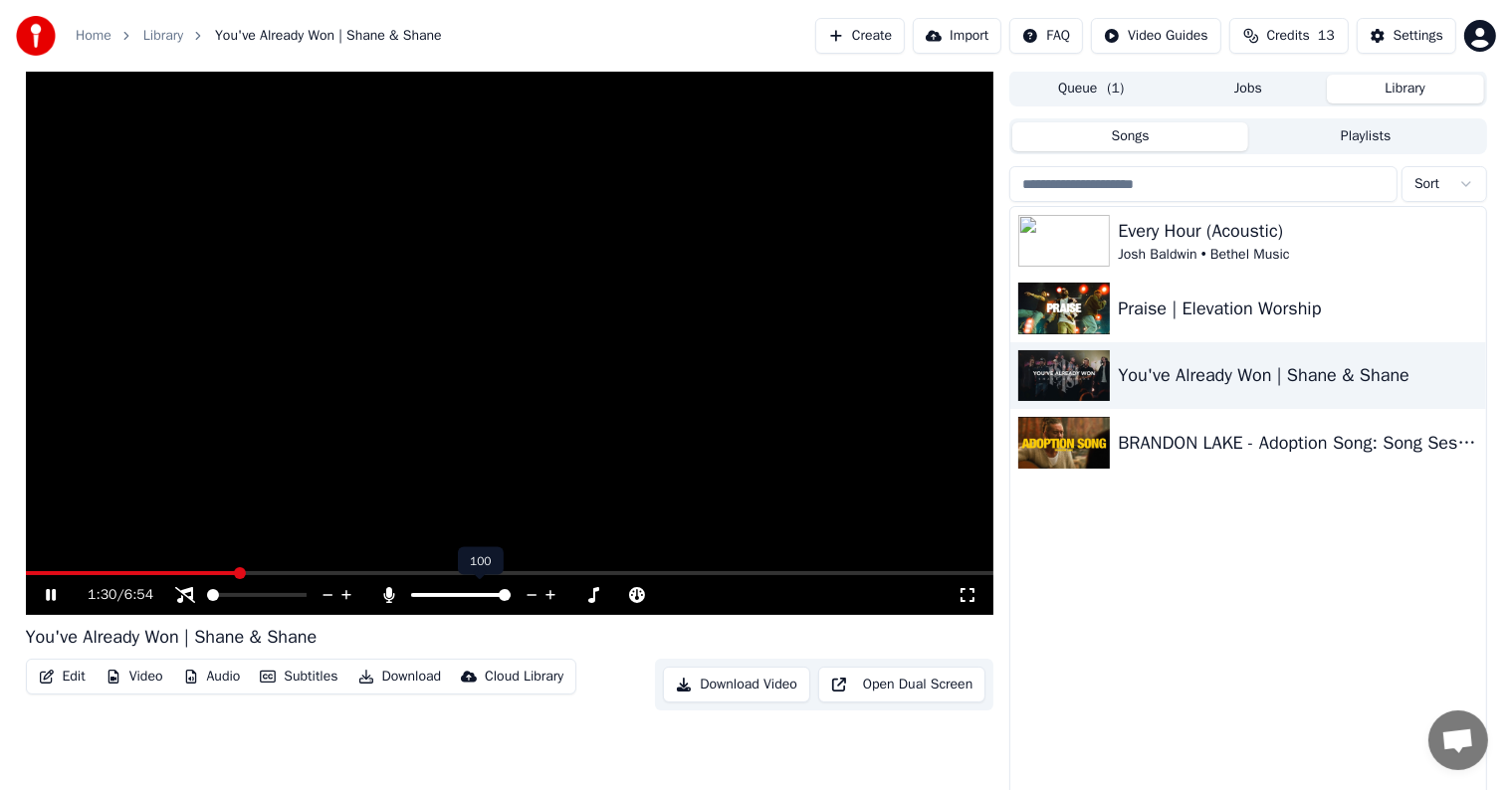 click at bounding box center [505, 595] 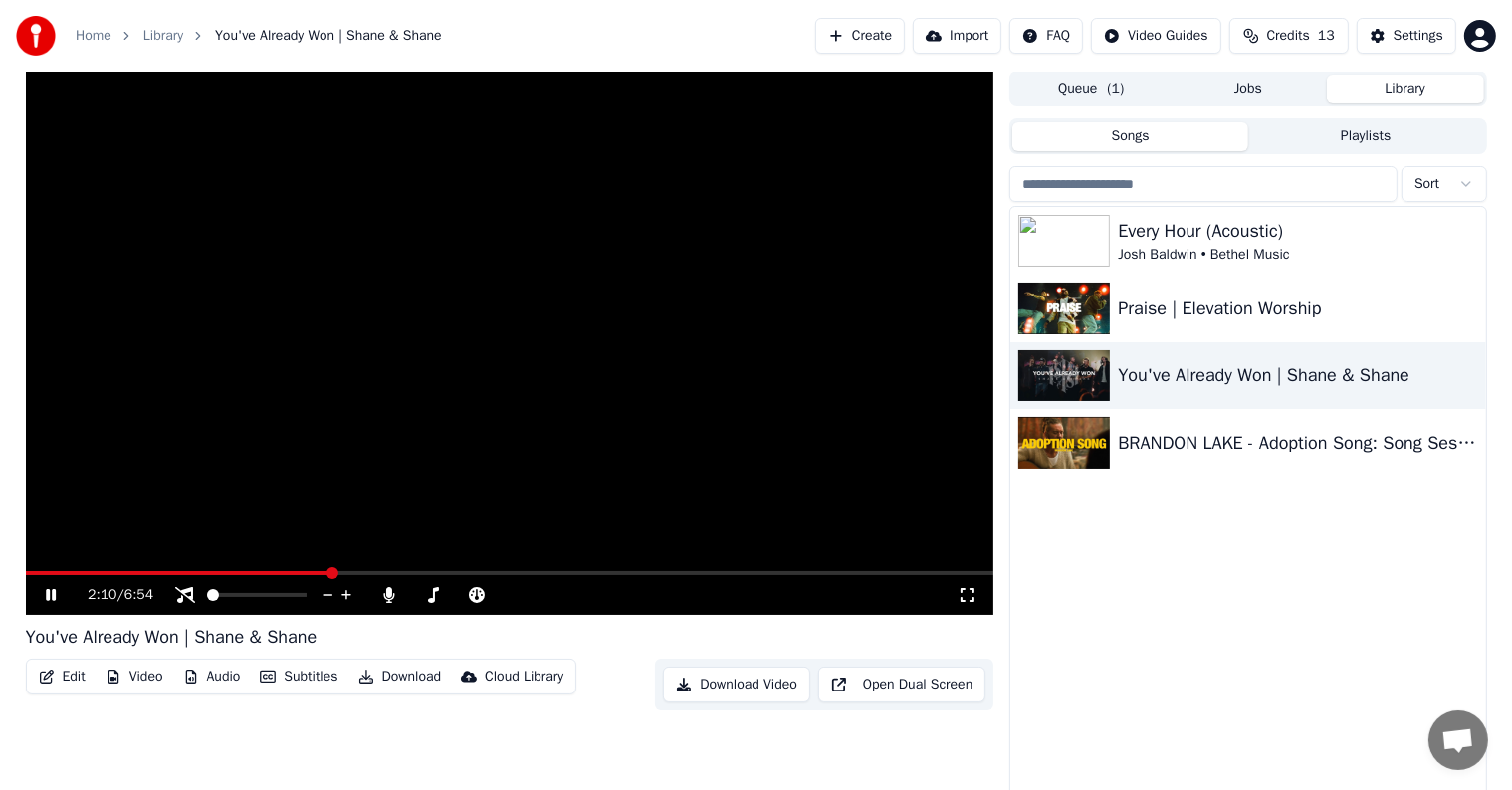 click at bounding box center [510, 342] 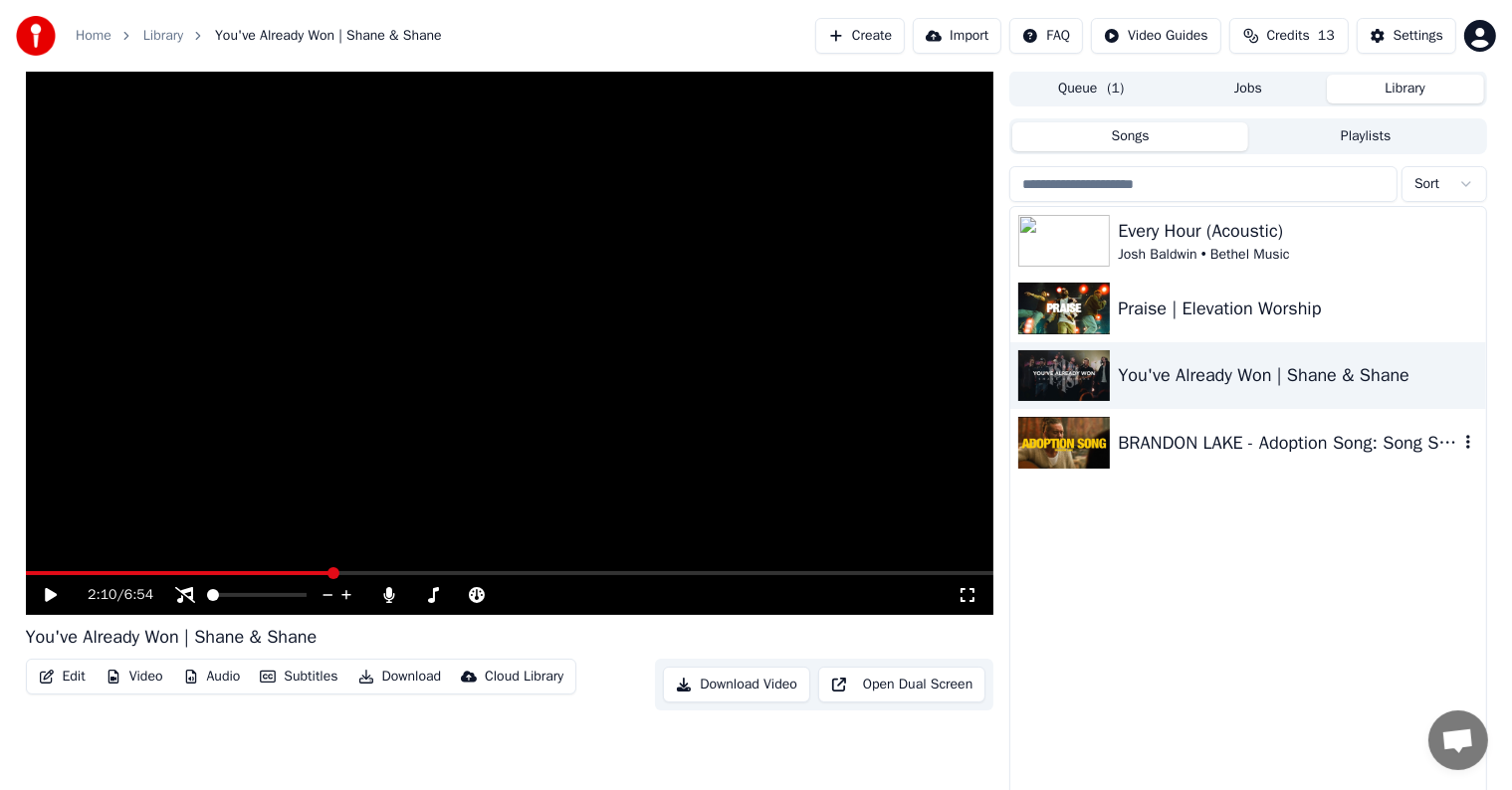 click at bounding box center [1064, 443] 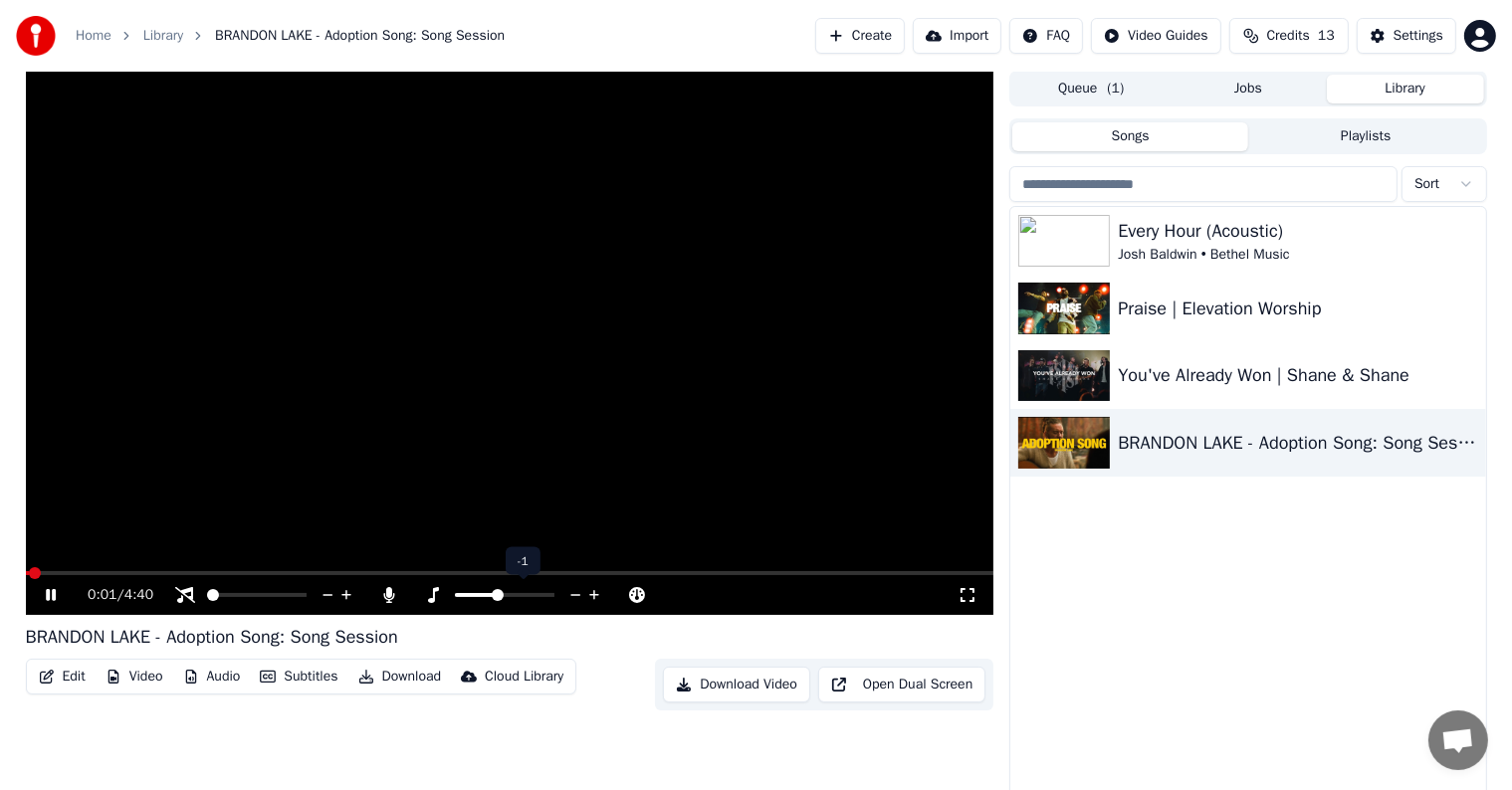 click at bounding box center (476, 595) 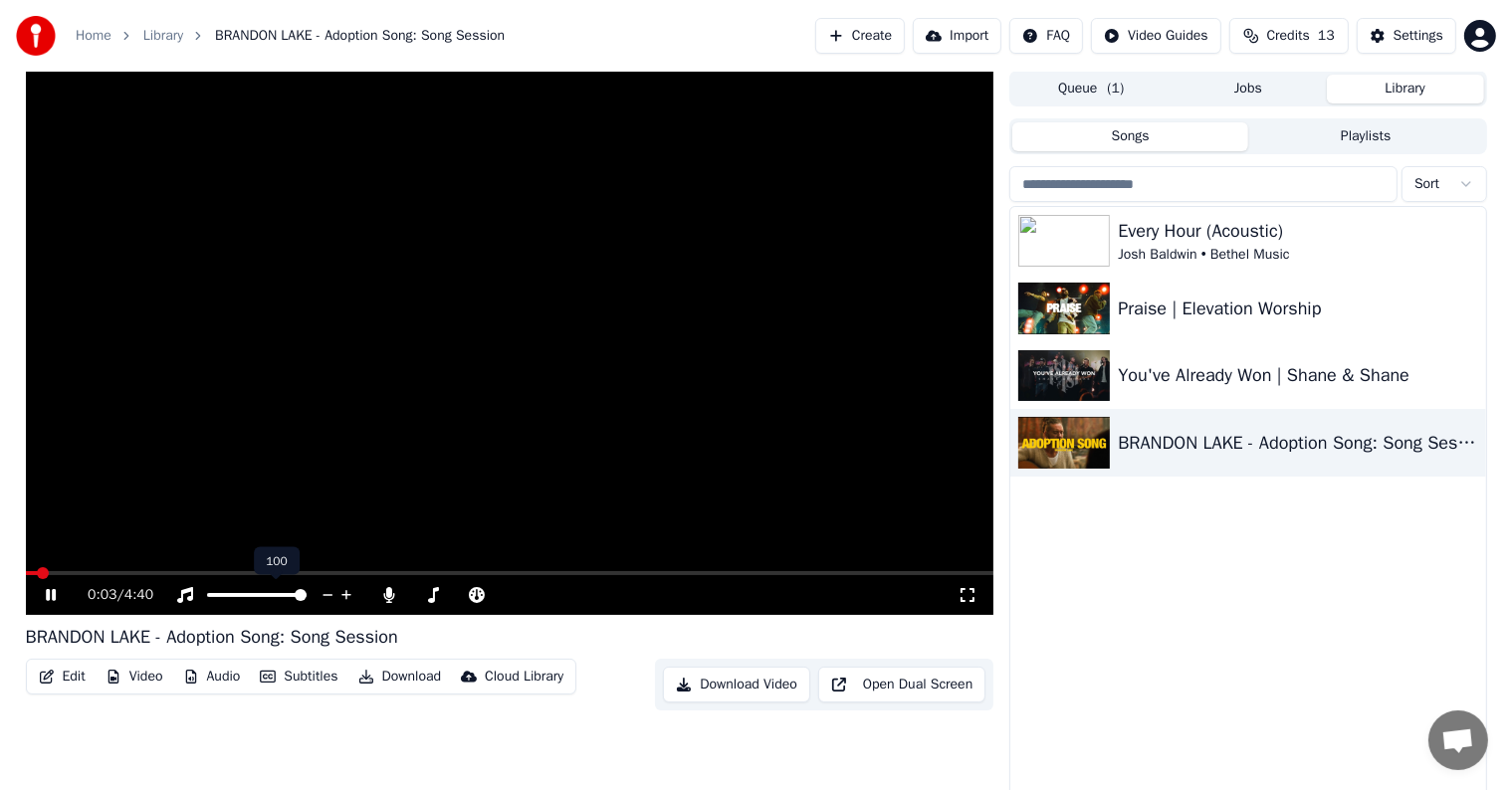 click at bounding box center (301, 595) 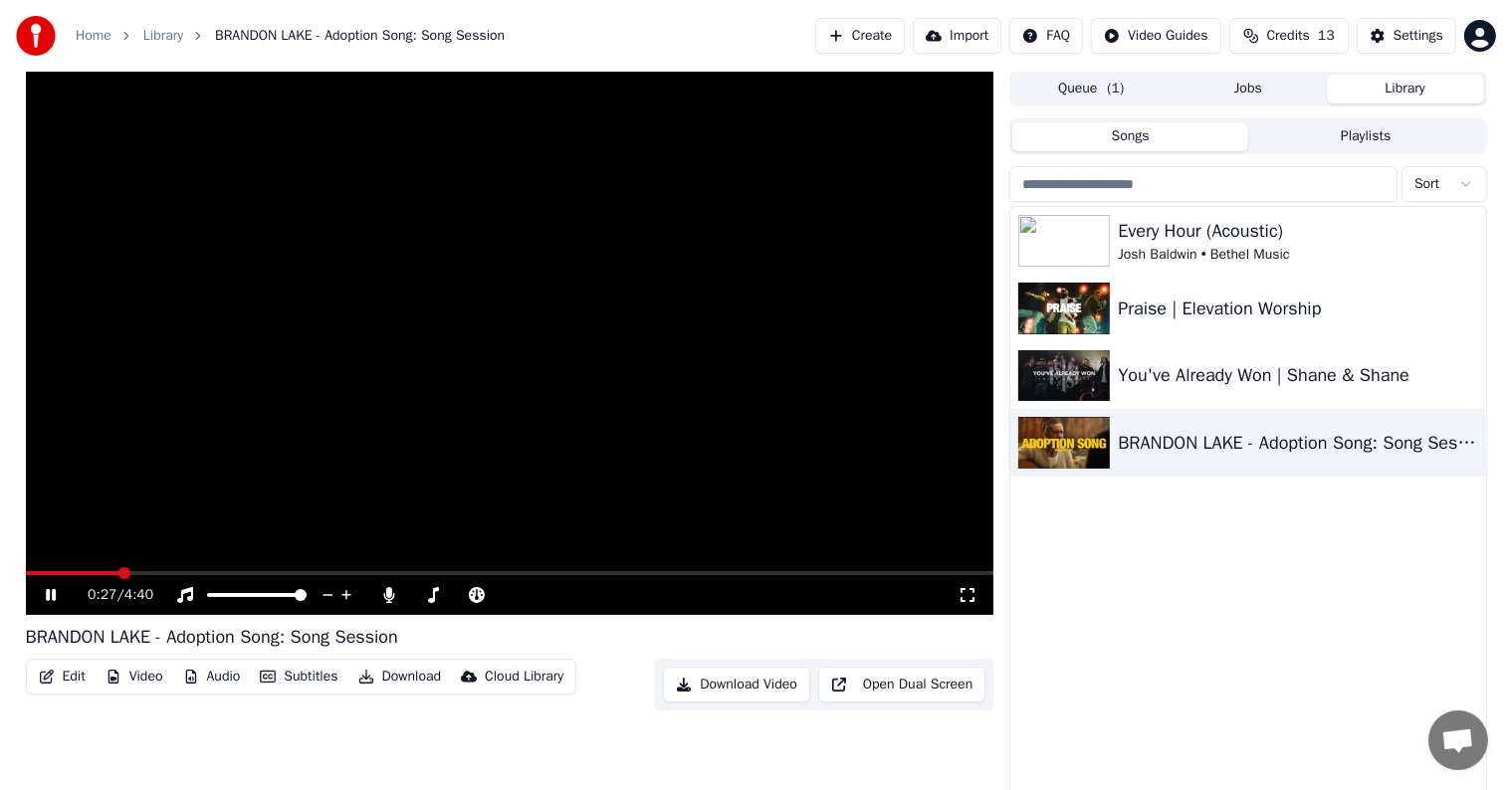 click at bounding box center [510, 342] 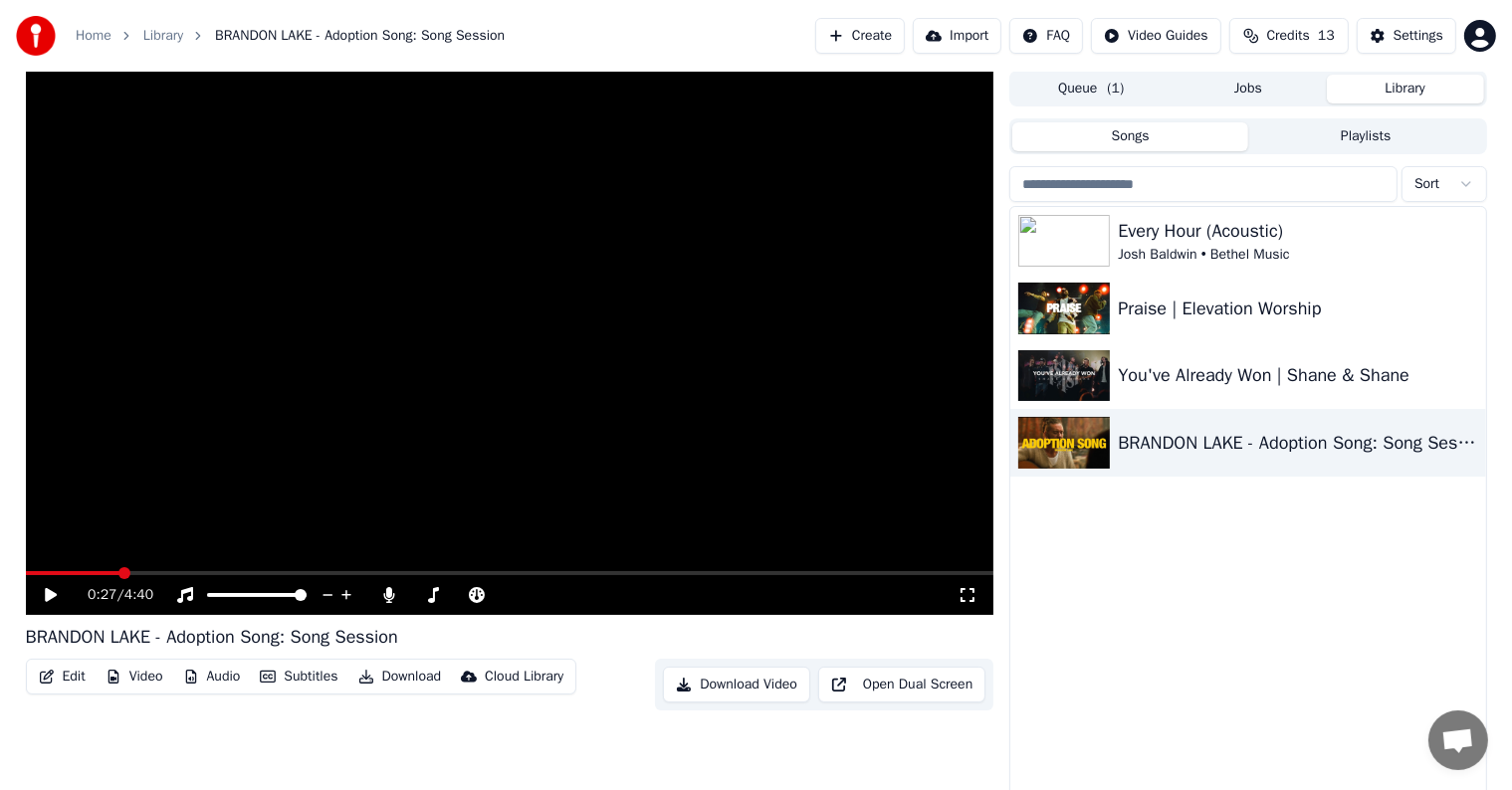 click on "Create" at bounding box center (860, 36) 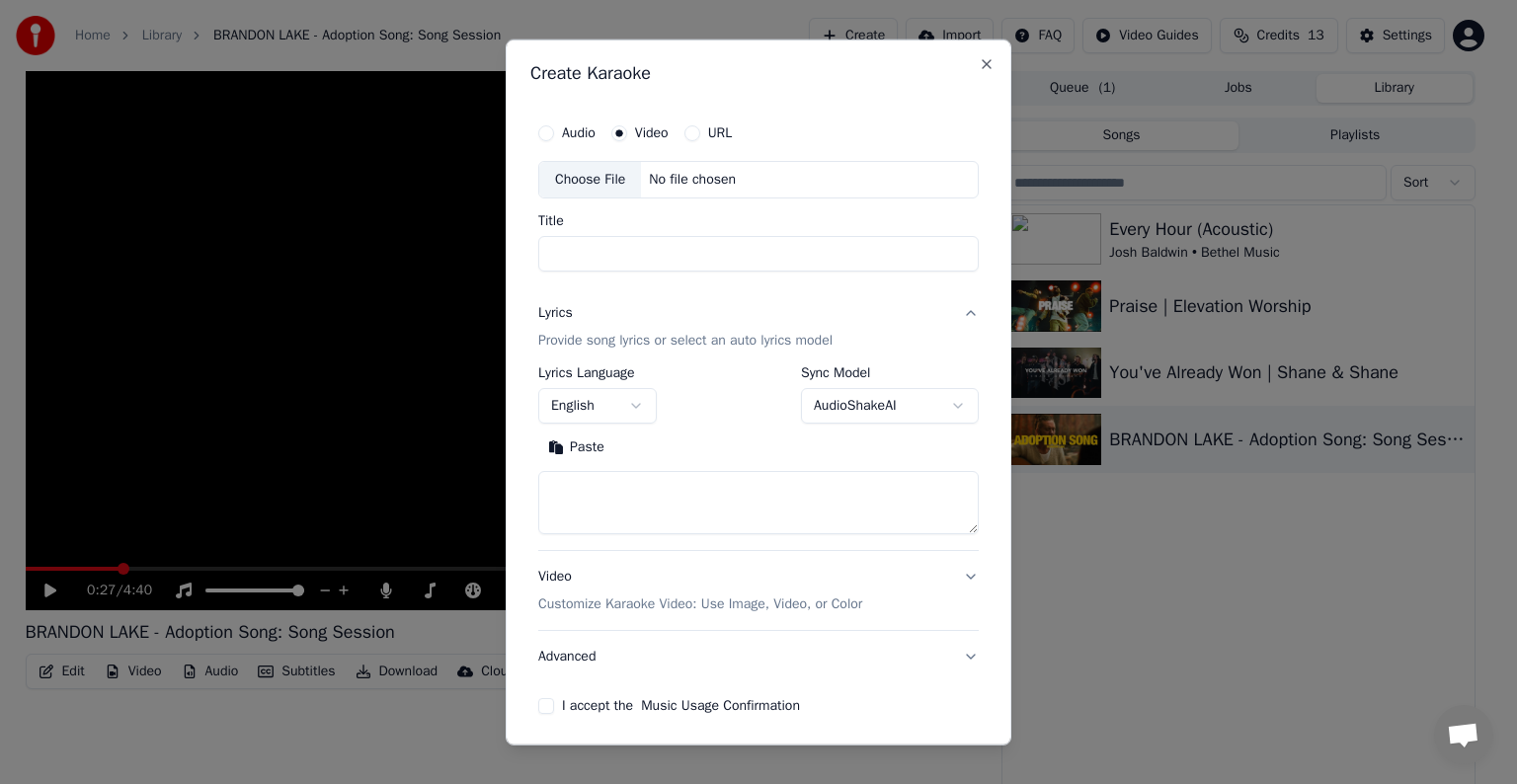 click on "No file chosen" at bounding box center (692, 180) 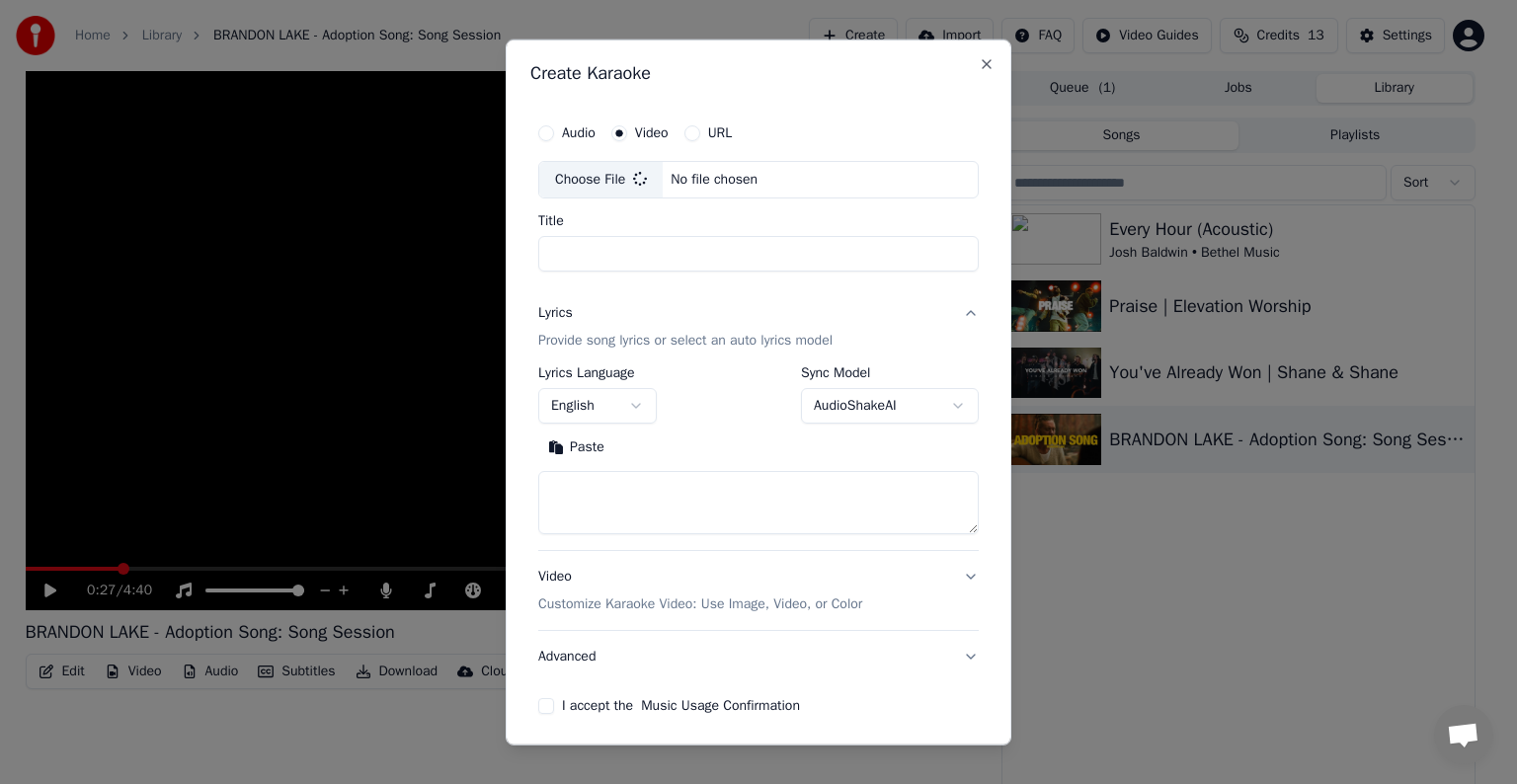 type on "**********" 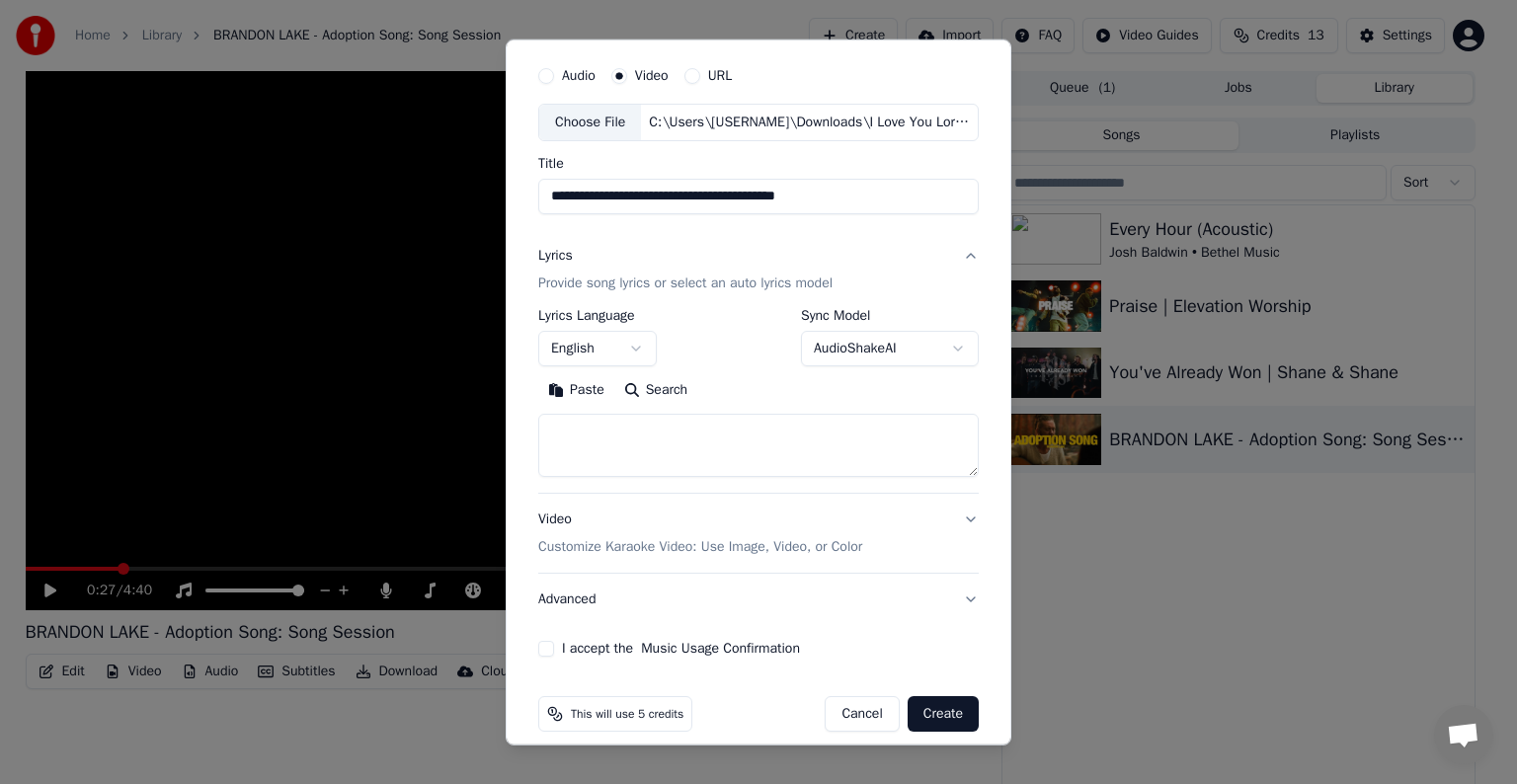scroll, scrollTop: 66, scrollLeft: 0, axis: vertical 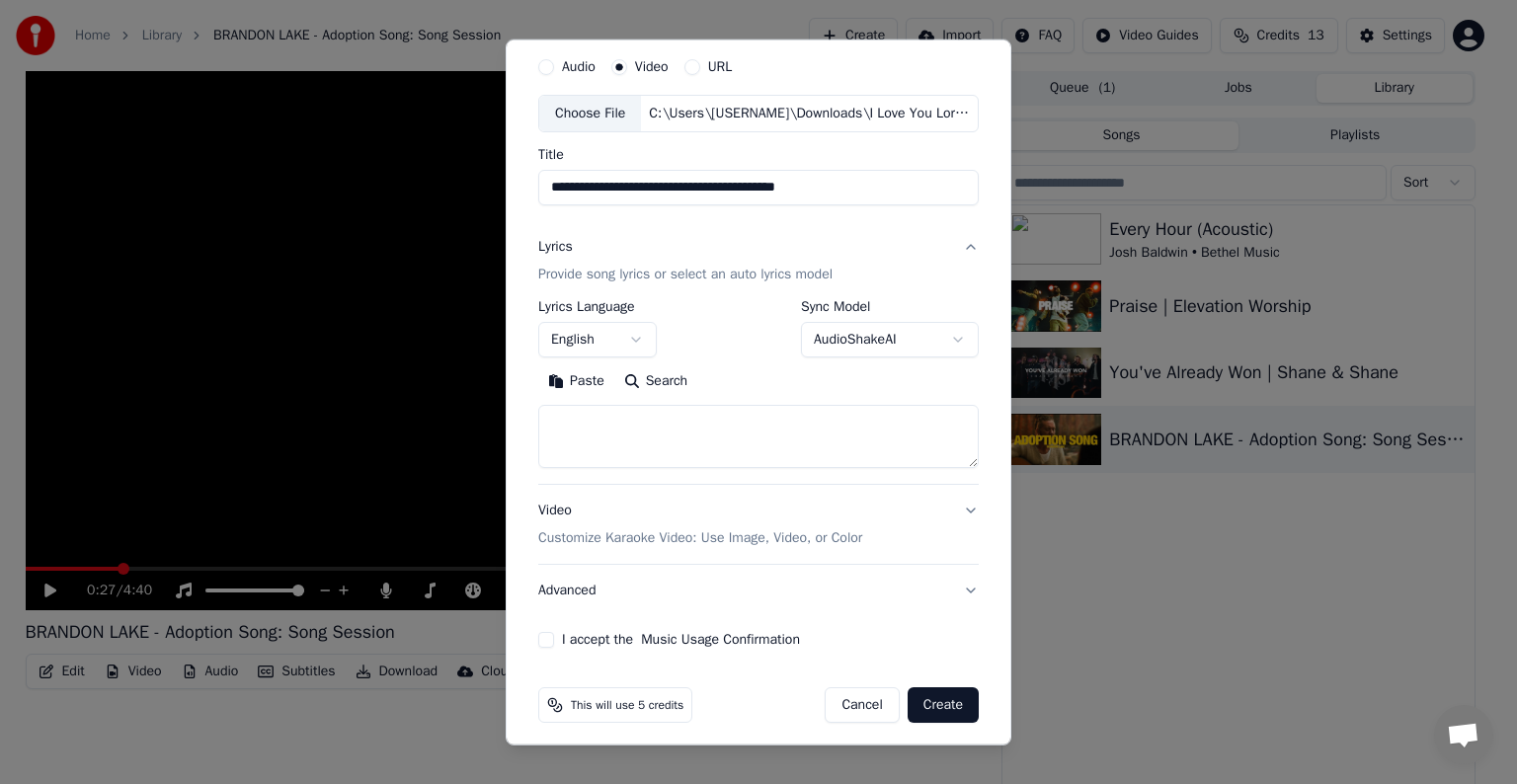 click on "AudioShakeAI" at bounding box center [890, 340] 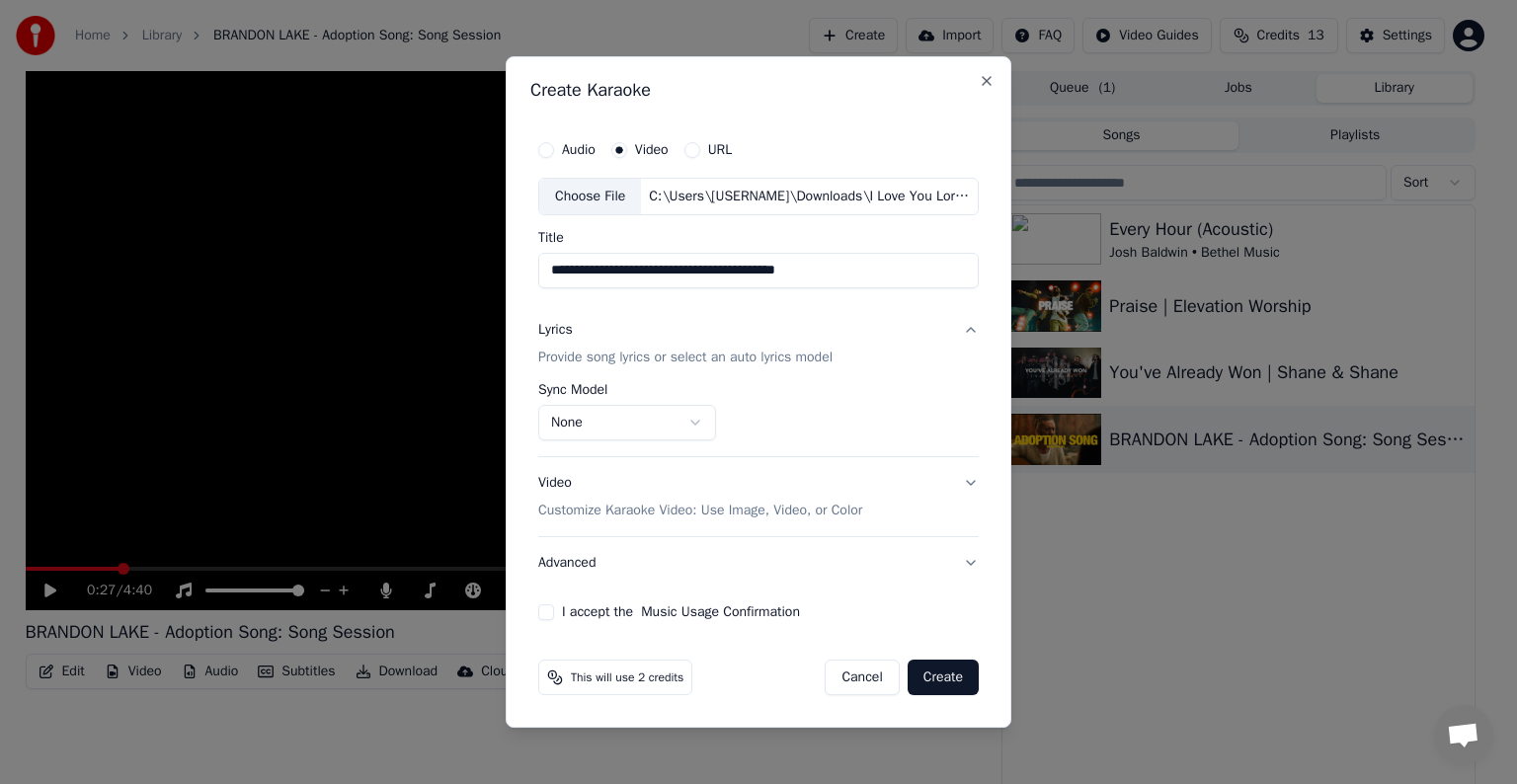 scroll, scrollTop: 0, scrollLeft: 0, axis: both 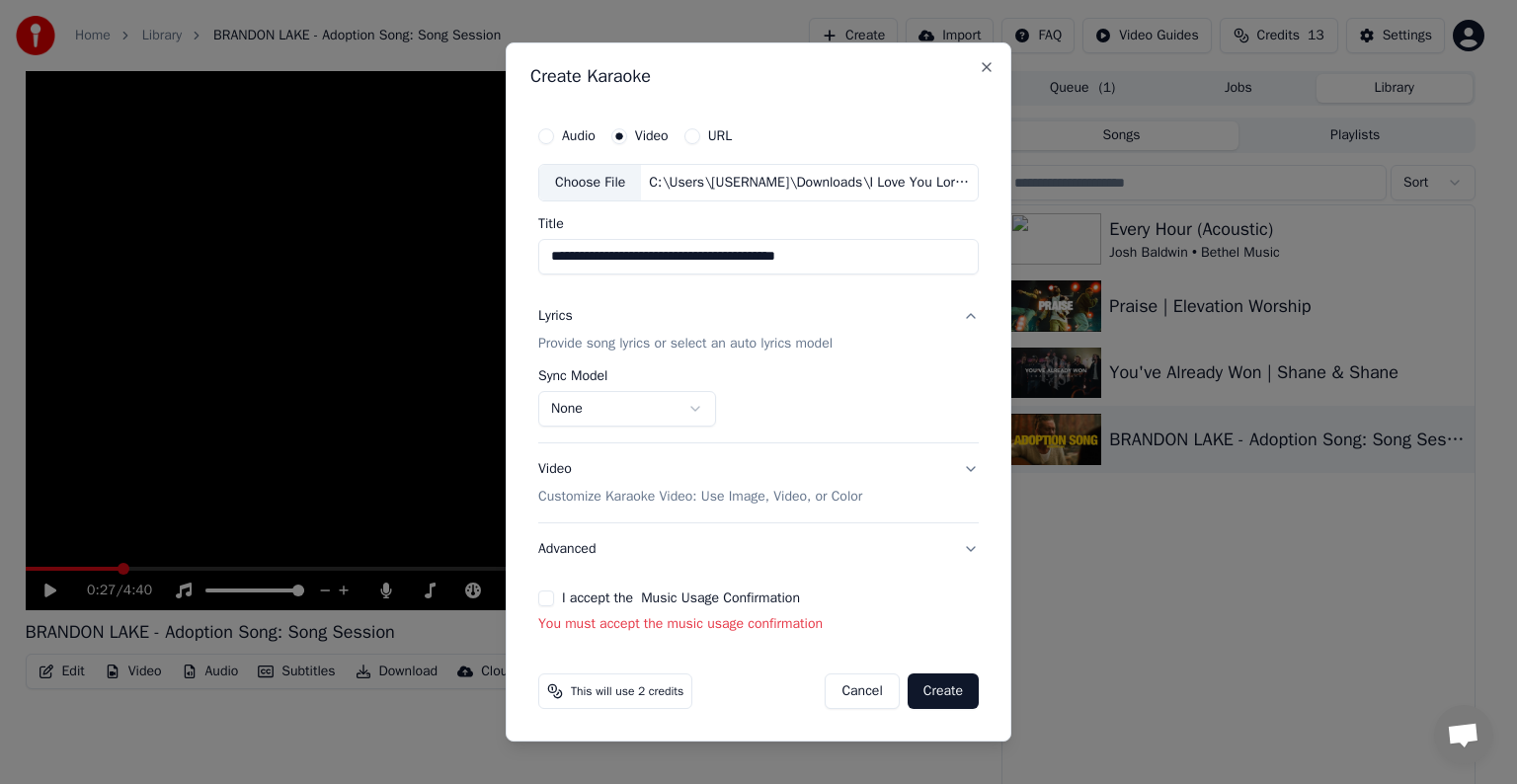 click on "I accept the   Music Usage Confirmation" at bounding box center [546, 598] 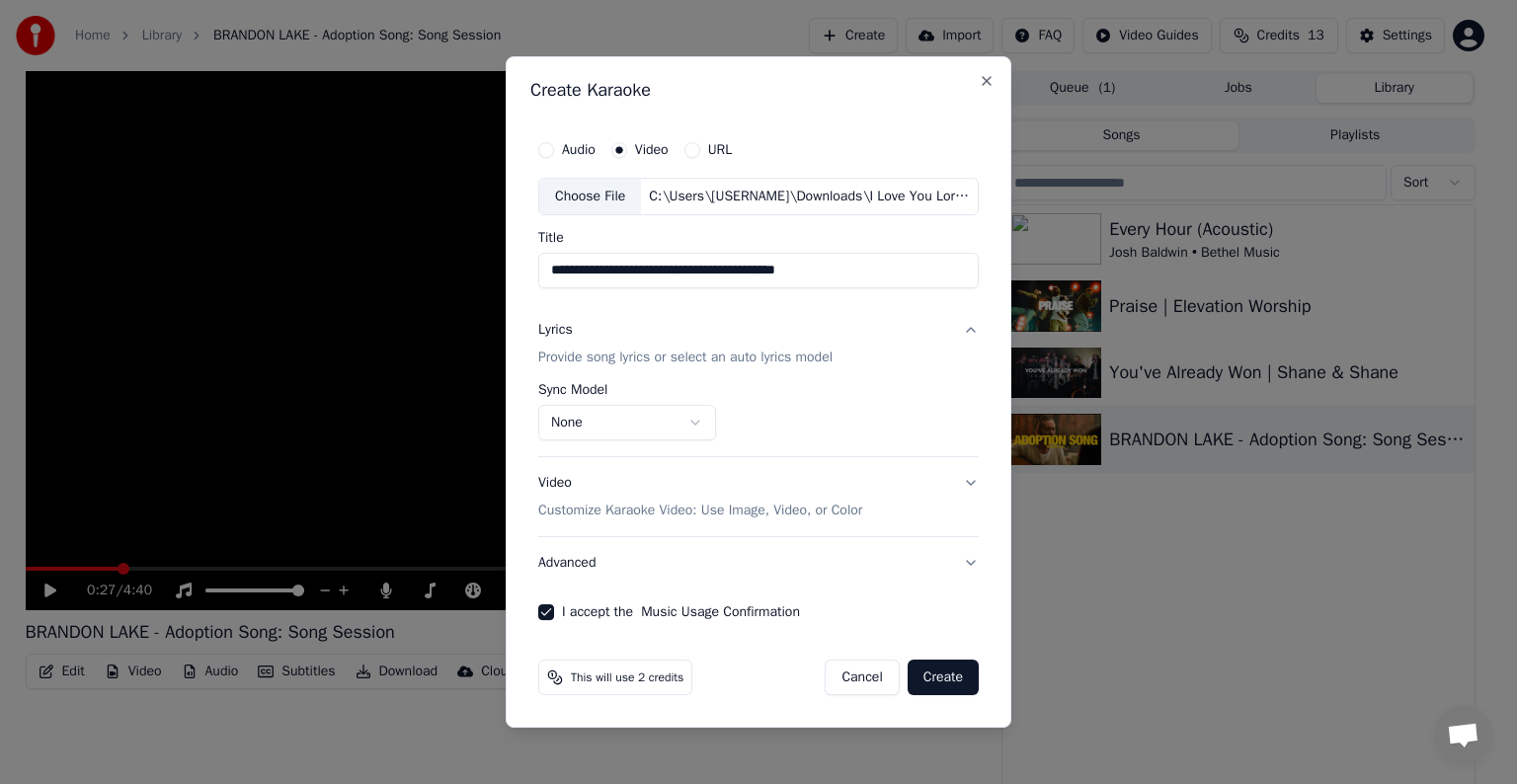 click on "Create" at bounding box center (943, 677) 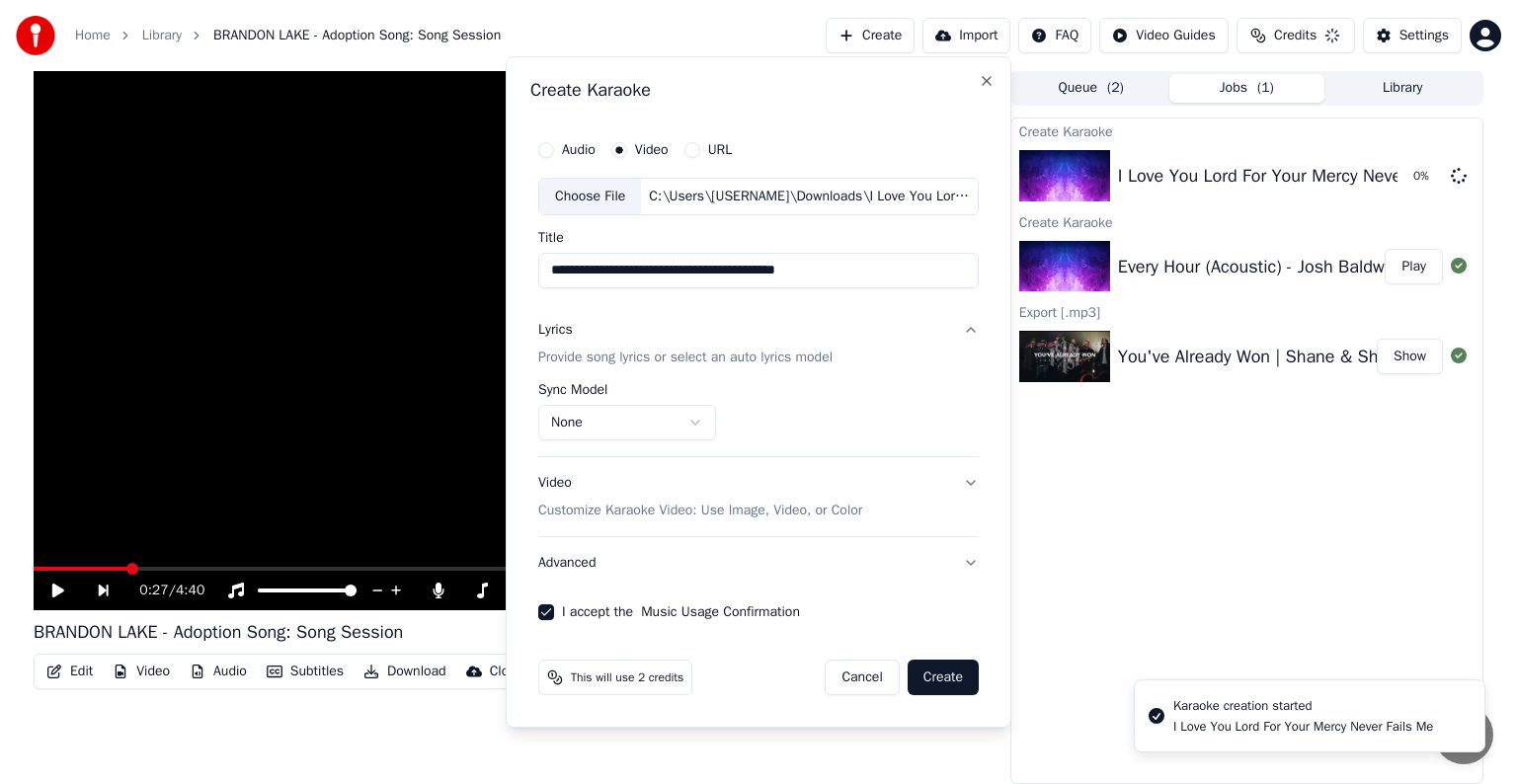 select on "**********" 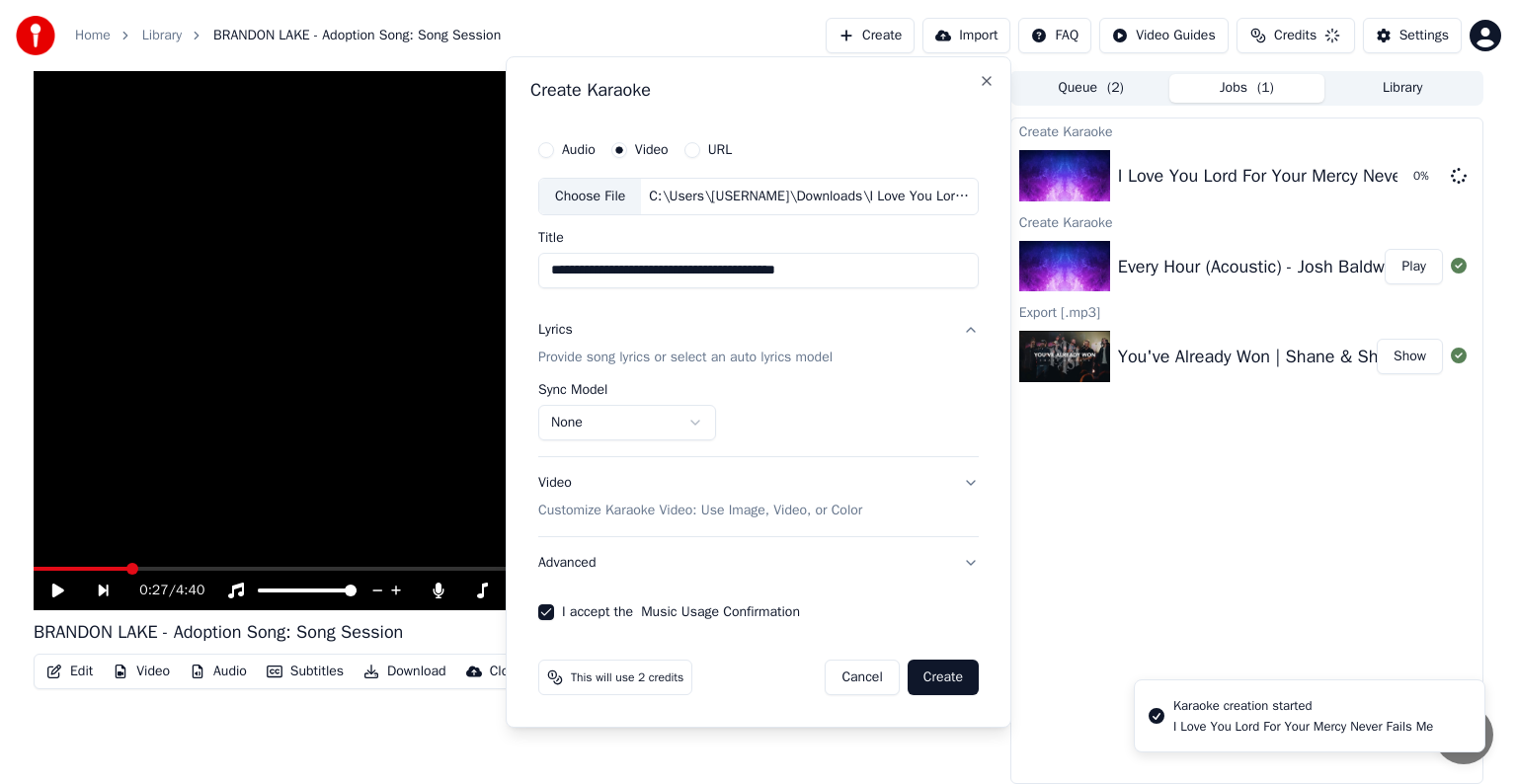 type 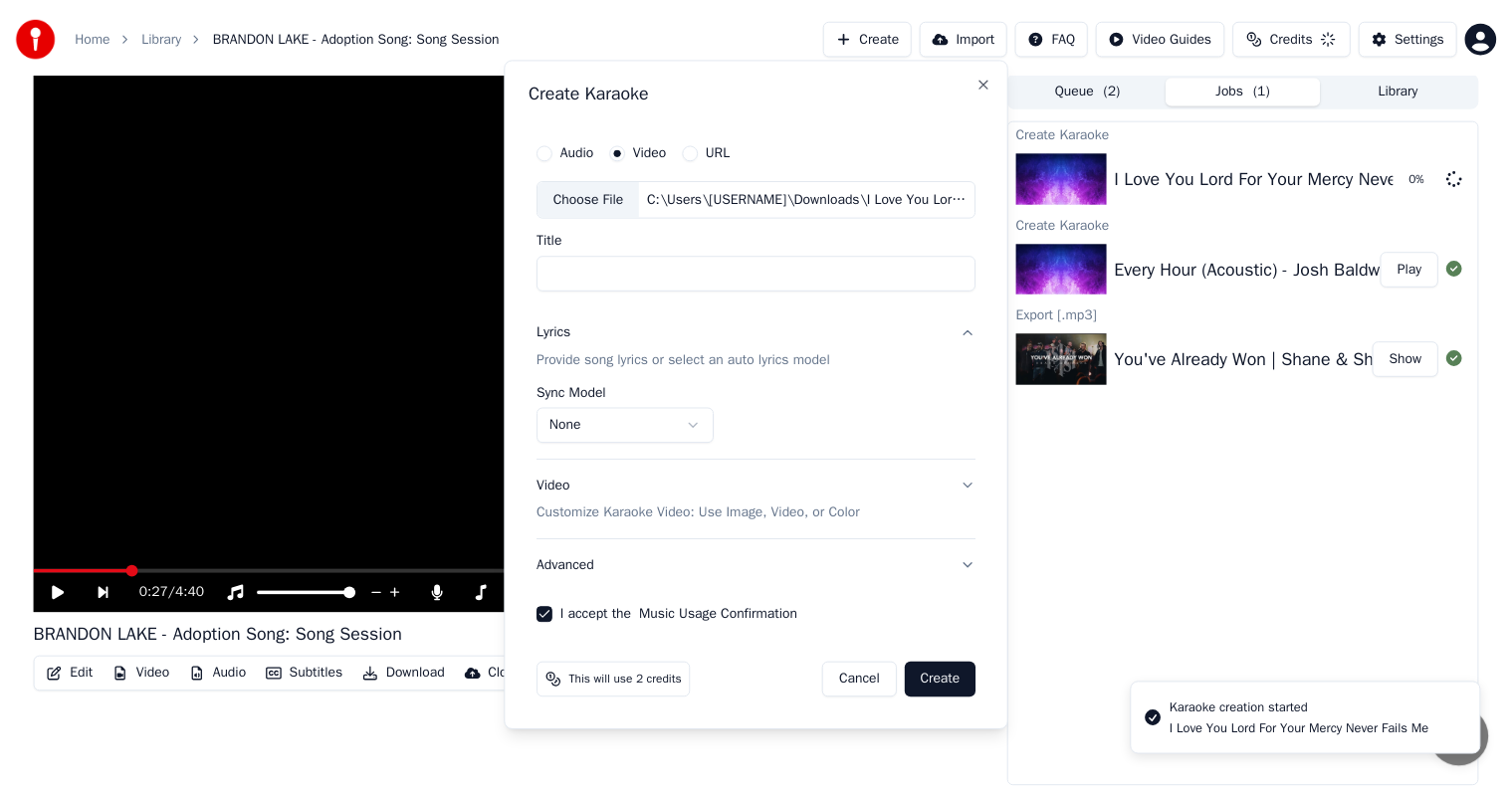 scroll, scrollTop: 0, scrollLeft: 0, axis: both 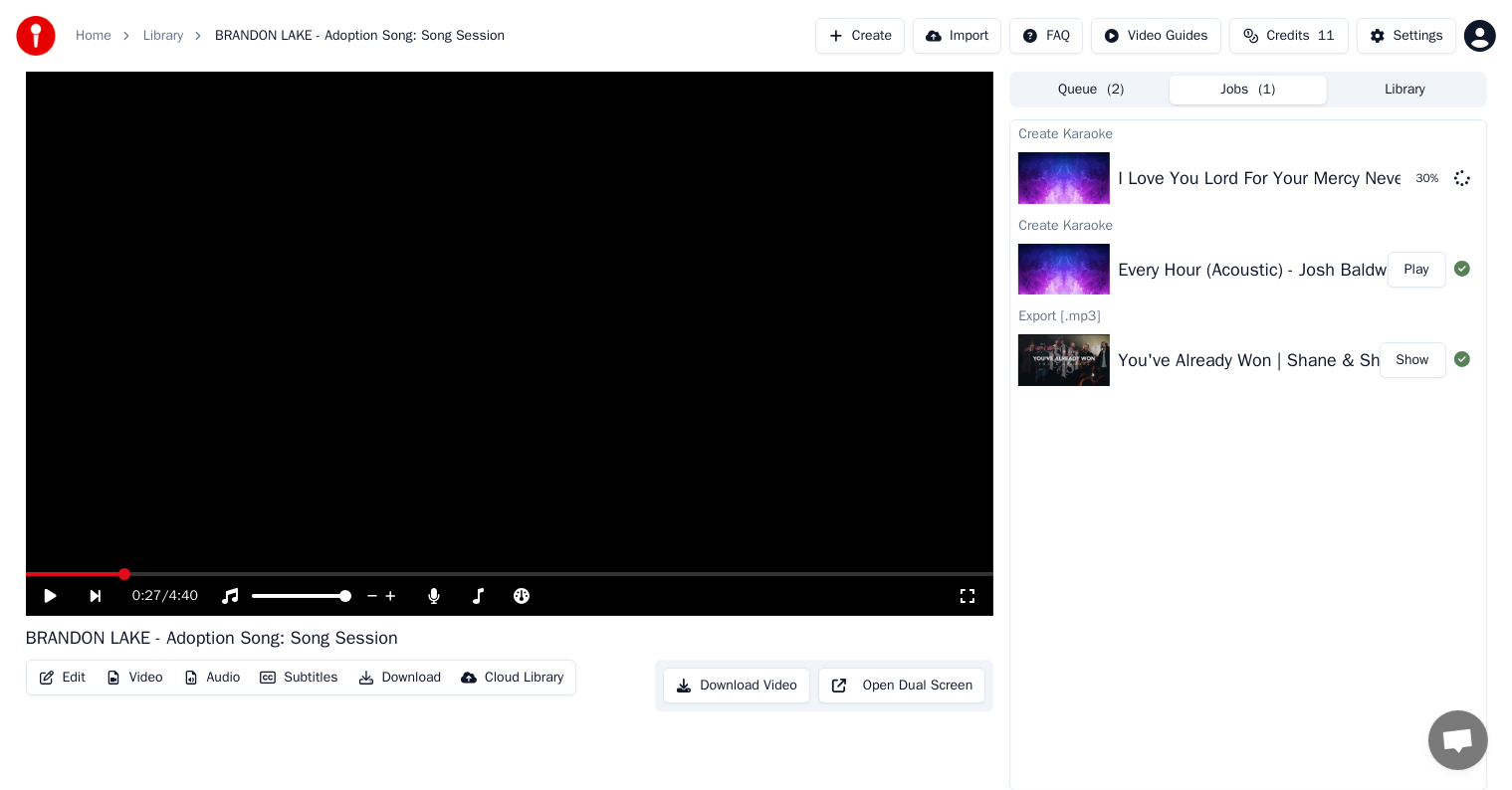 click on "Create" at bounding box center [860, 36] 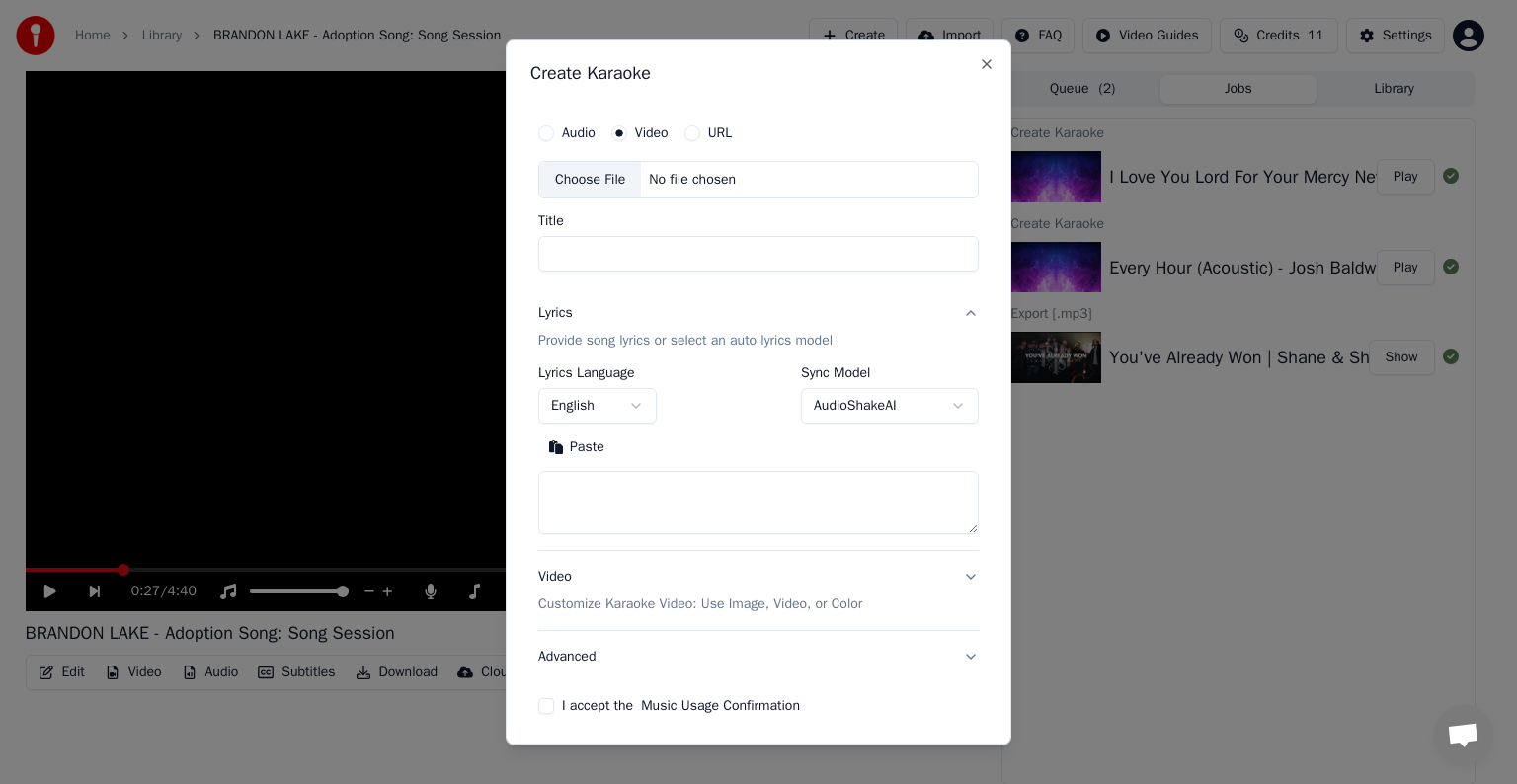 click on "No file chosen" at bounding box center (692, 180) 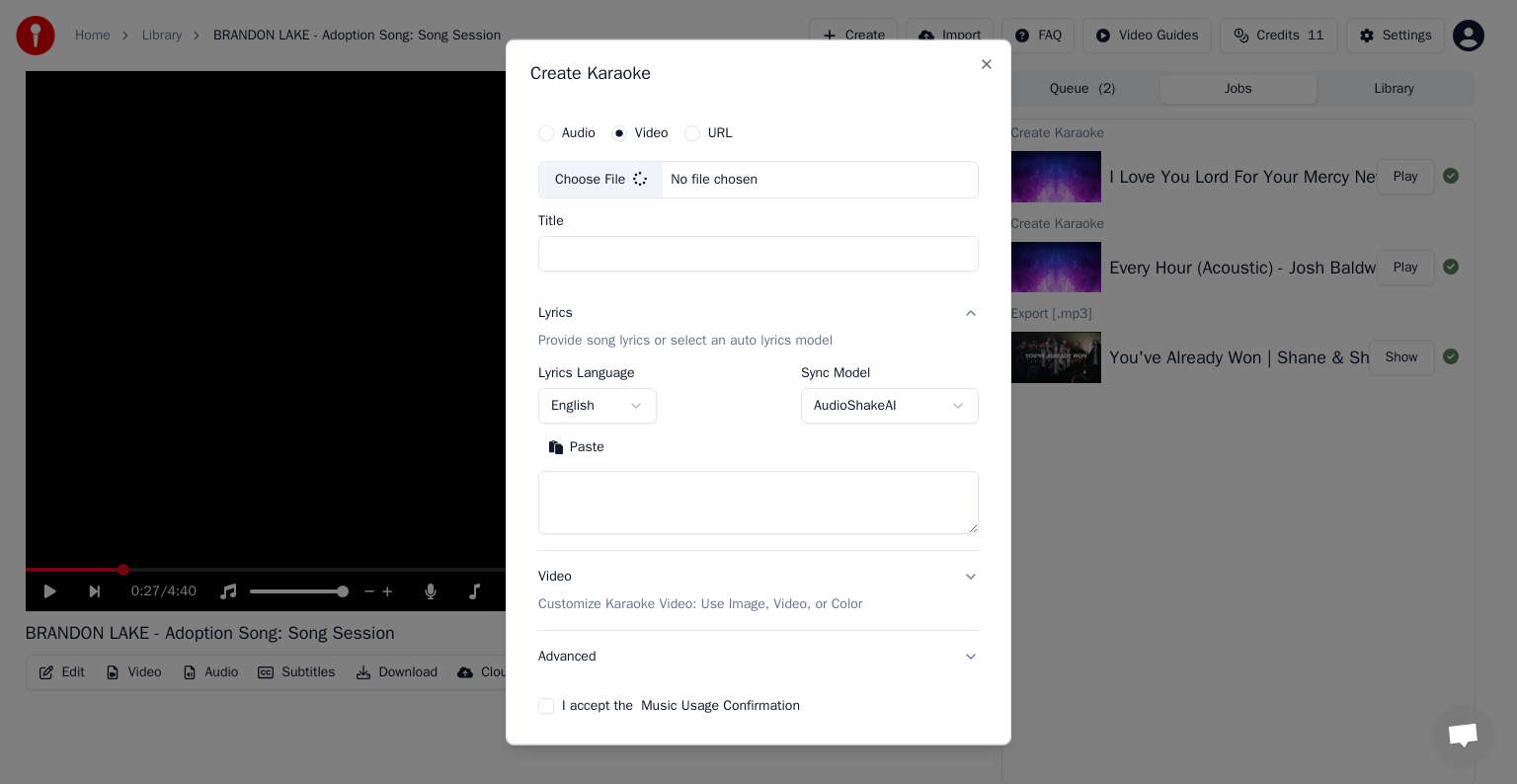 type on "**********" 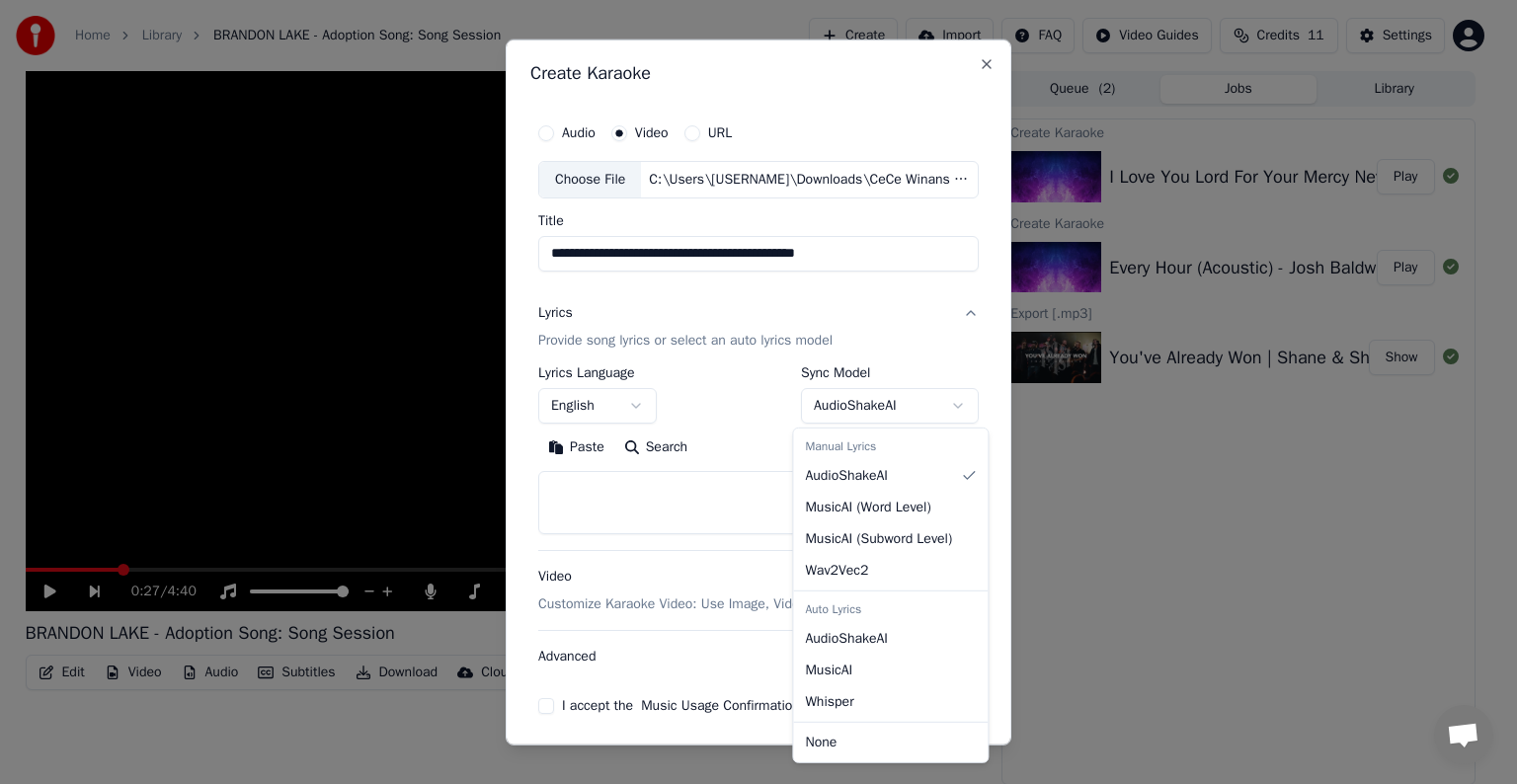 click on "**********" at bounding box center [750, 392] 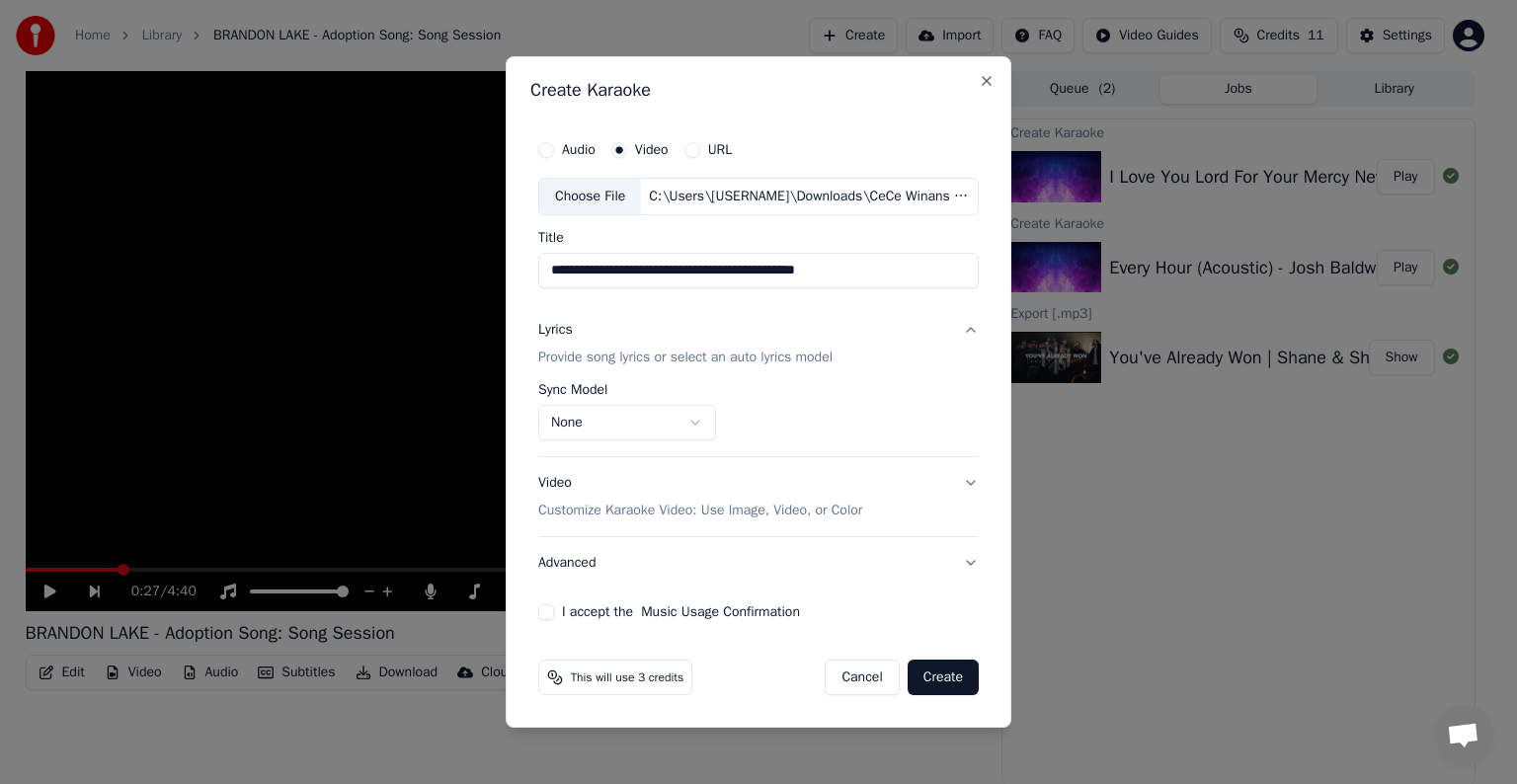 click on "I accept the   Music Usage Confirmation" at bounding box center (546, 612) 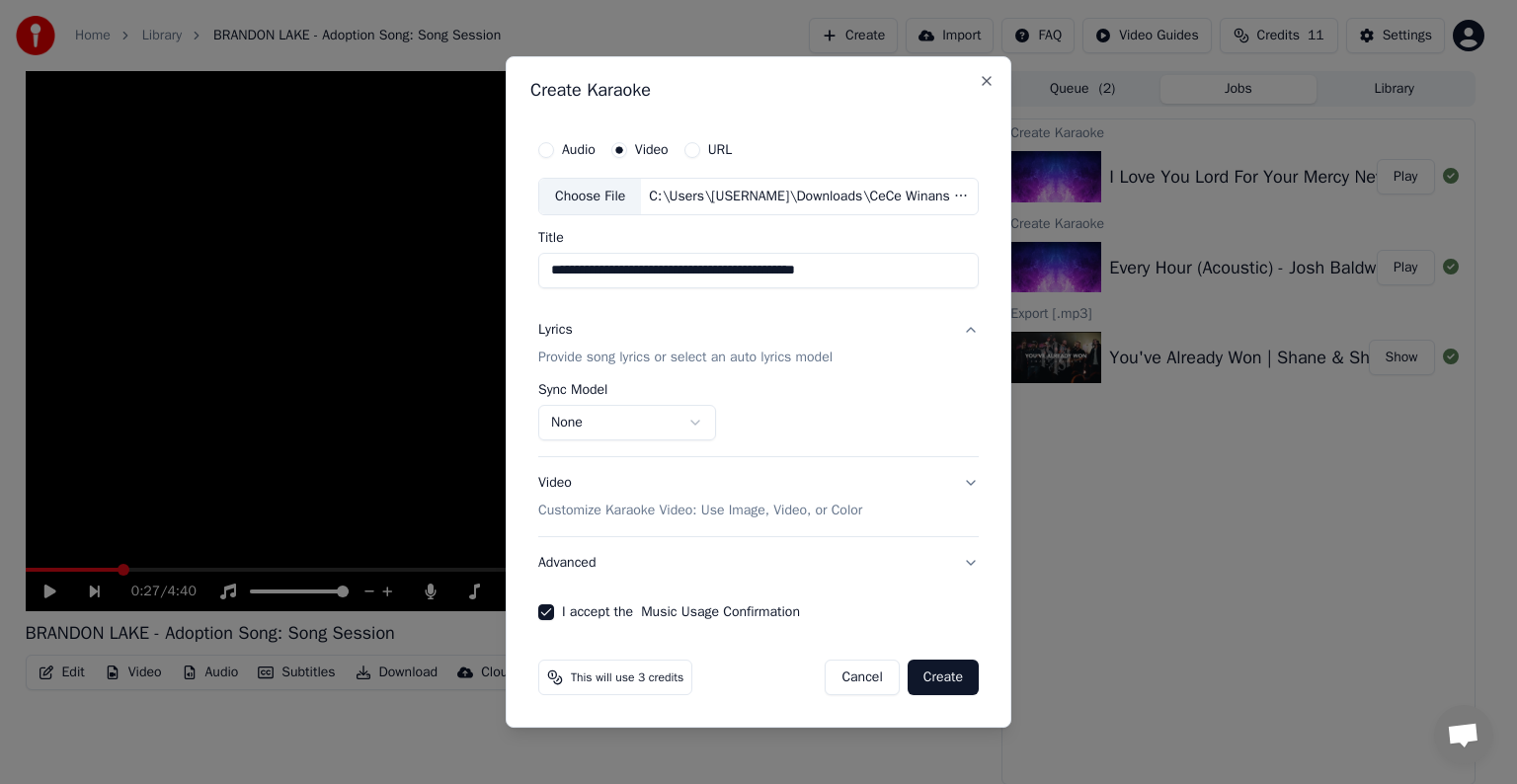 click on "Create" at bounding box center [943, 677] 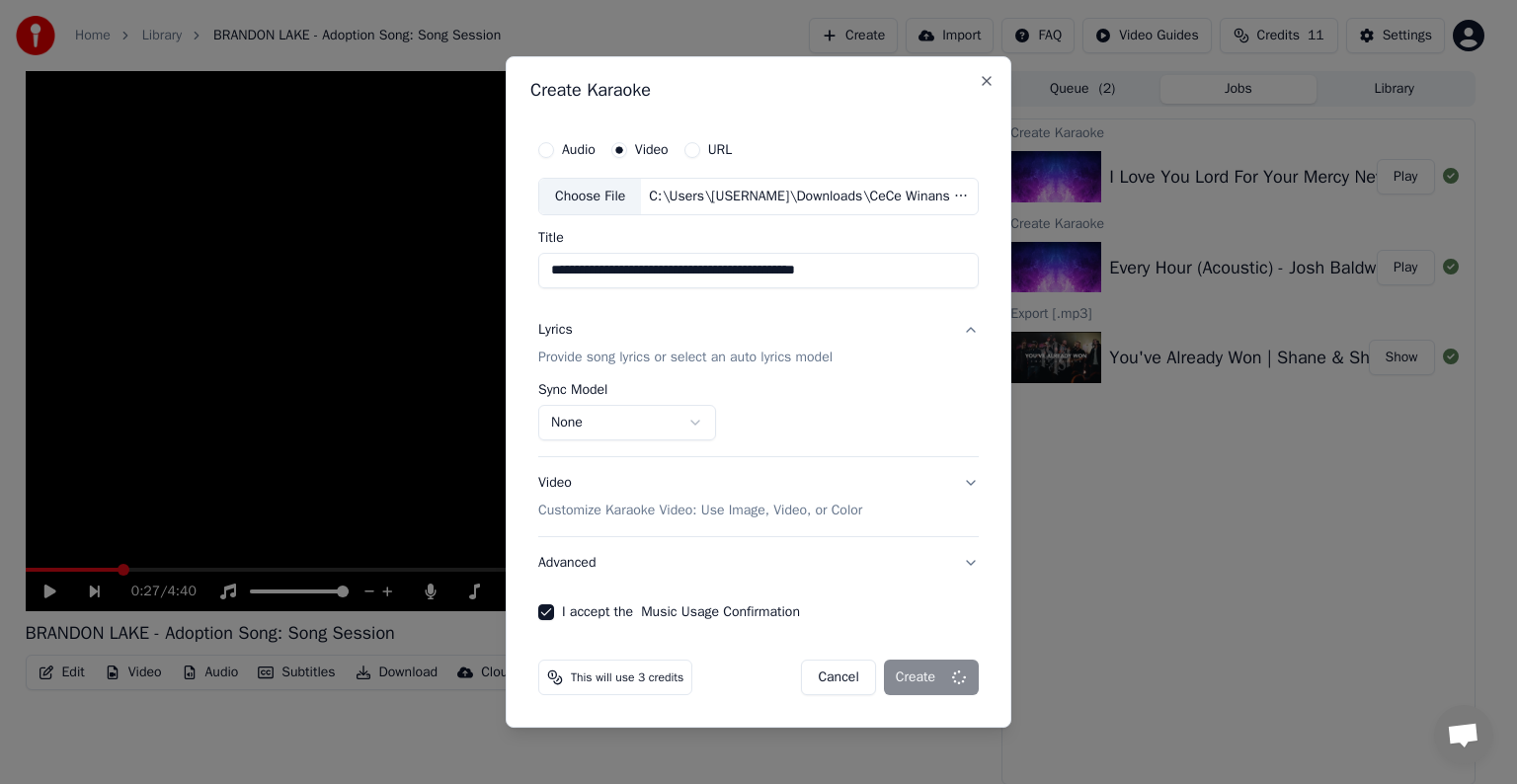 select on "**********" 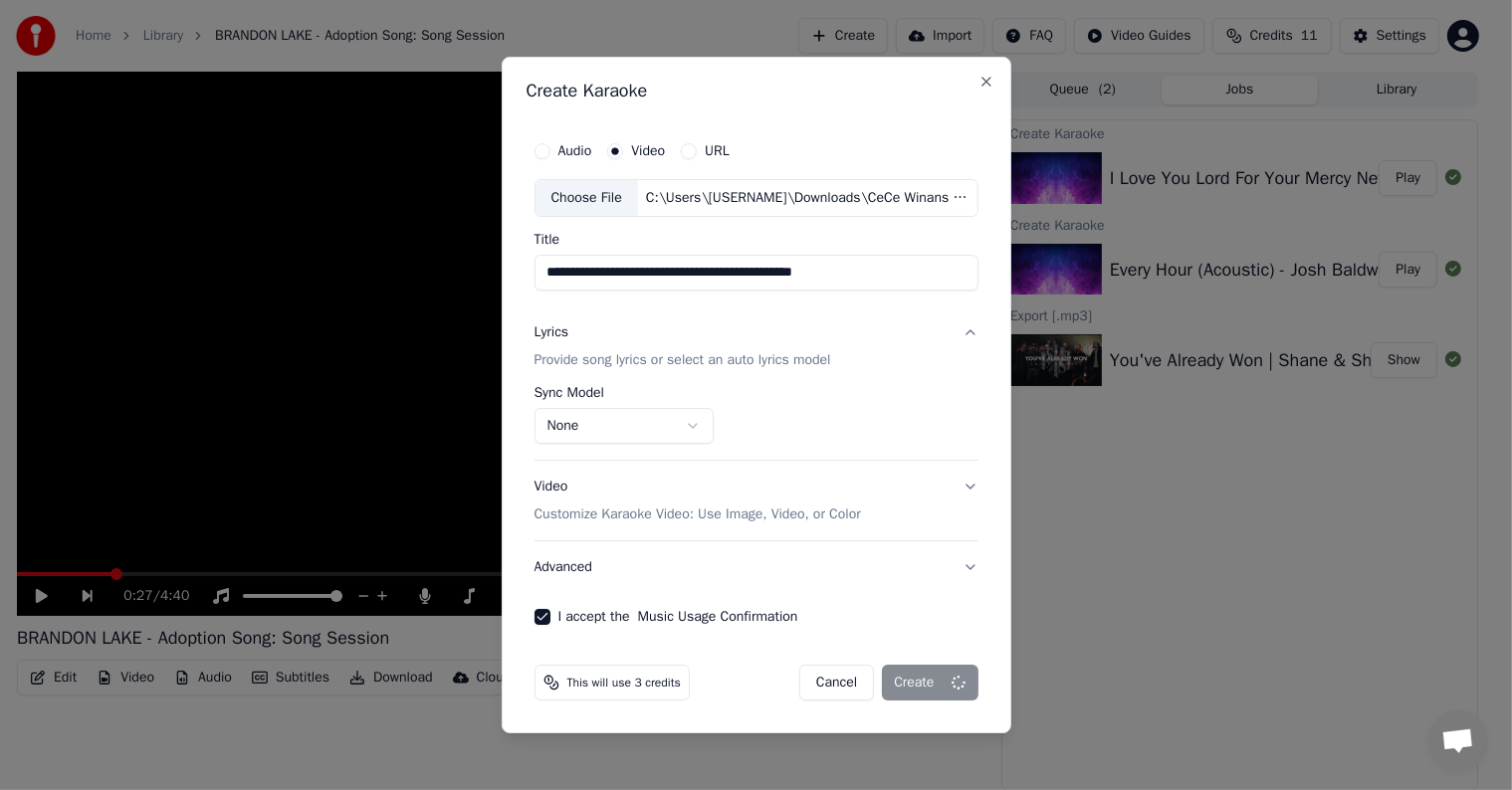 type 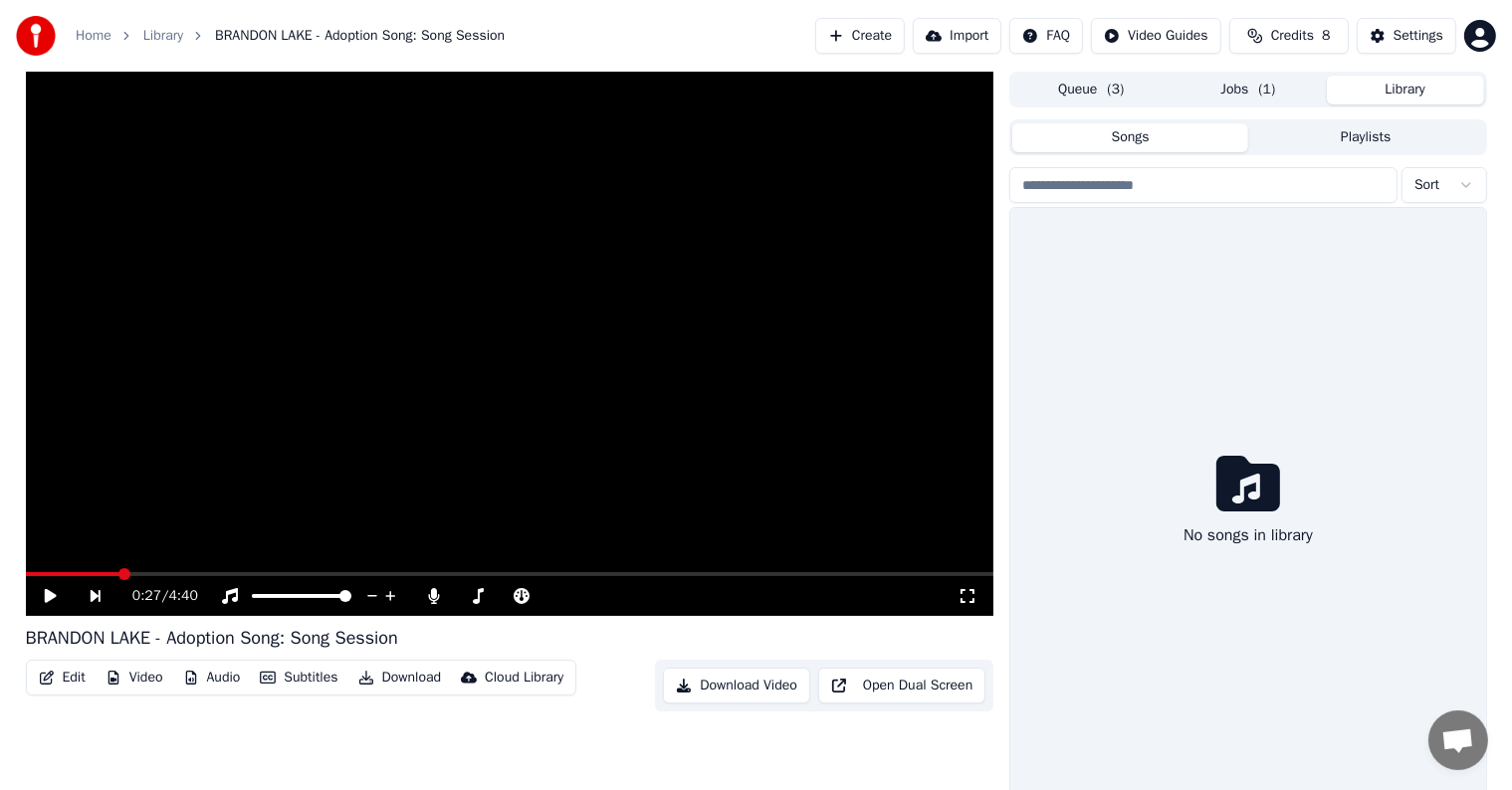 click on "Library" at bounding box center [1405, 90] 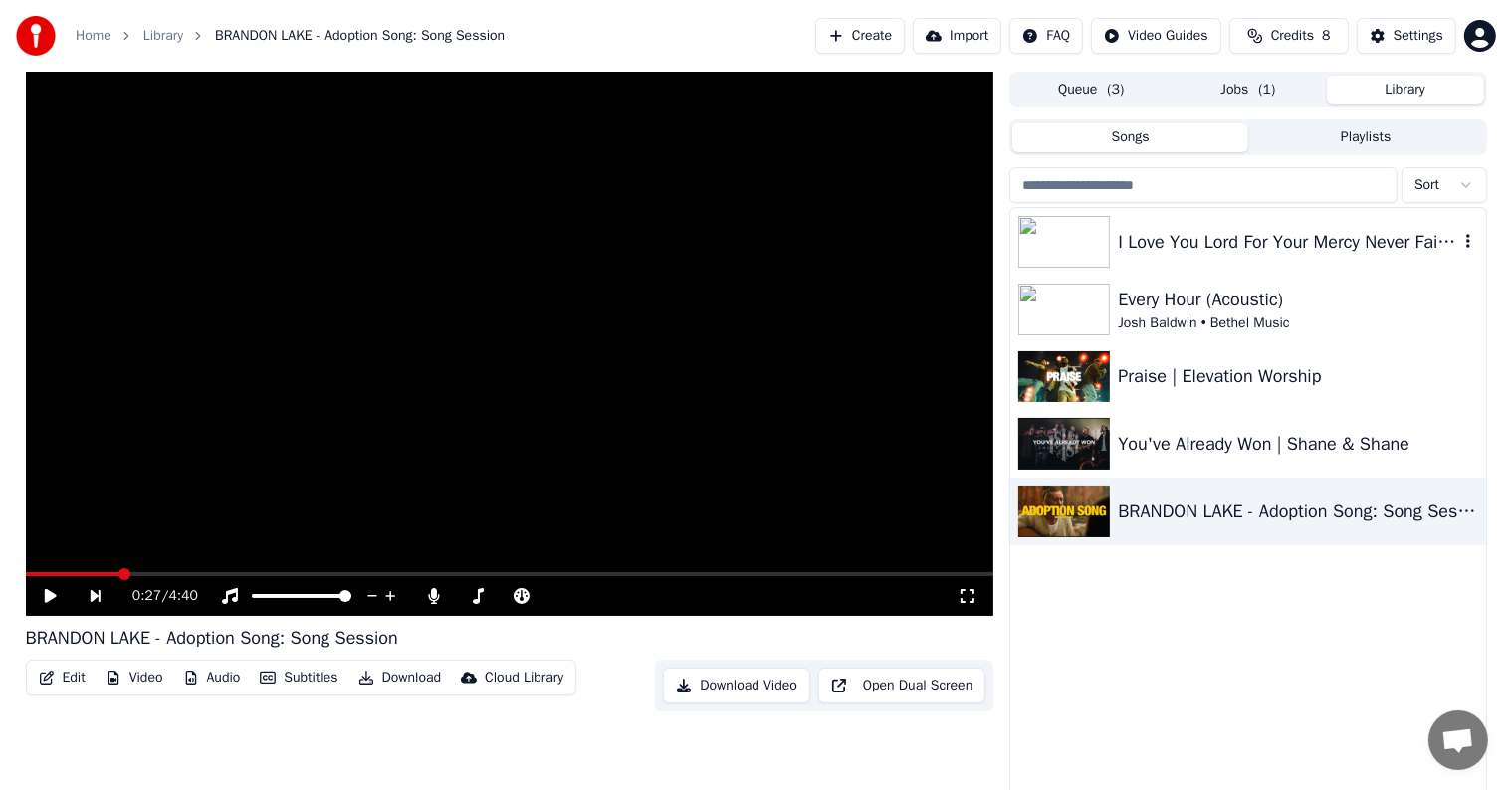 click on "I Love You Lord For Your Mercy Never Fails Me" at bounding box center [1287, 242] 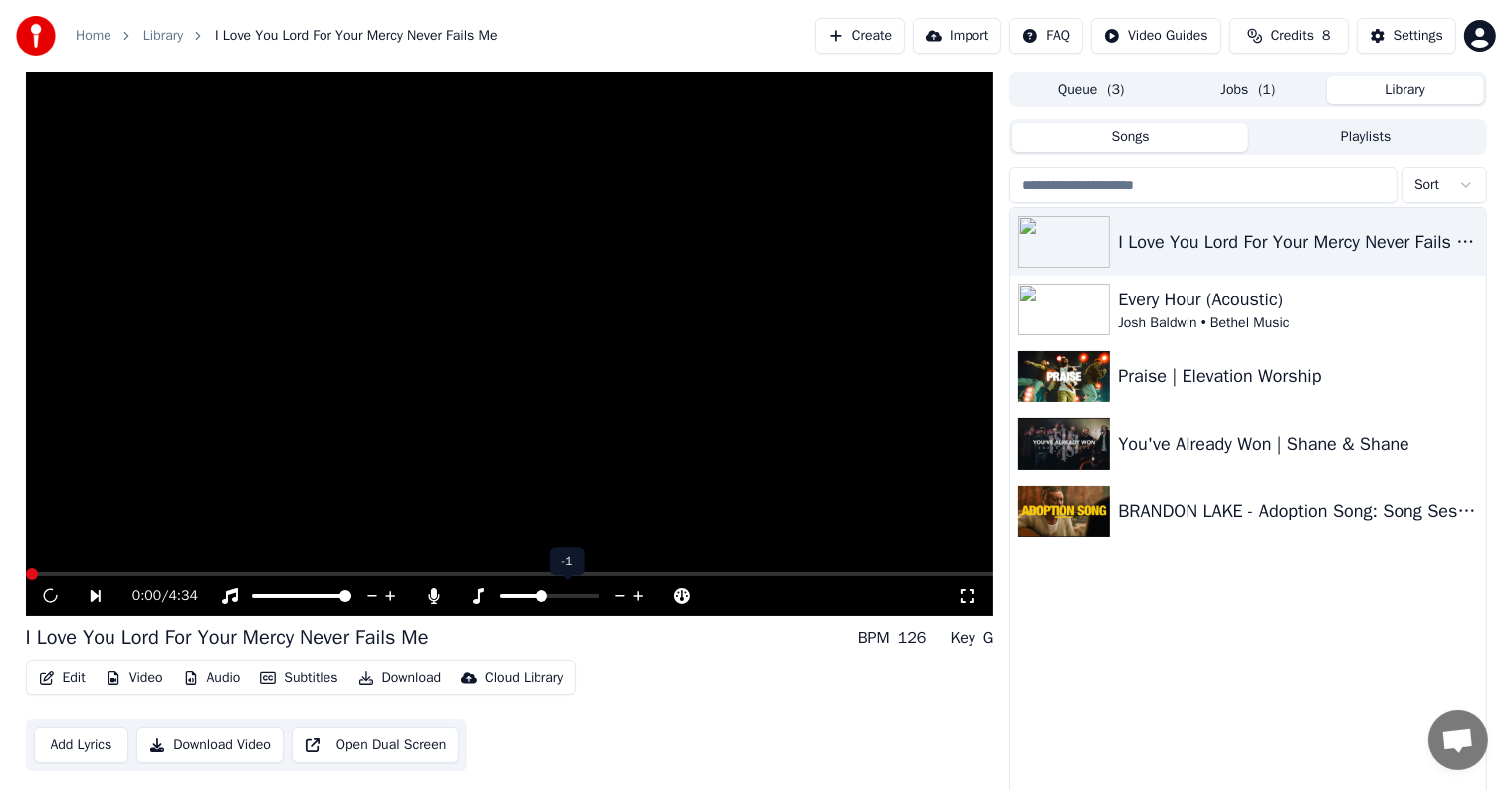 click at bounding box center [549, 596] 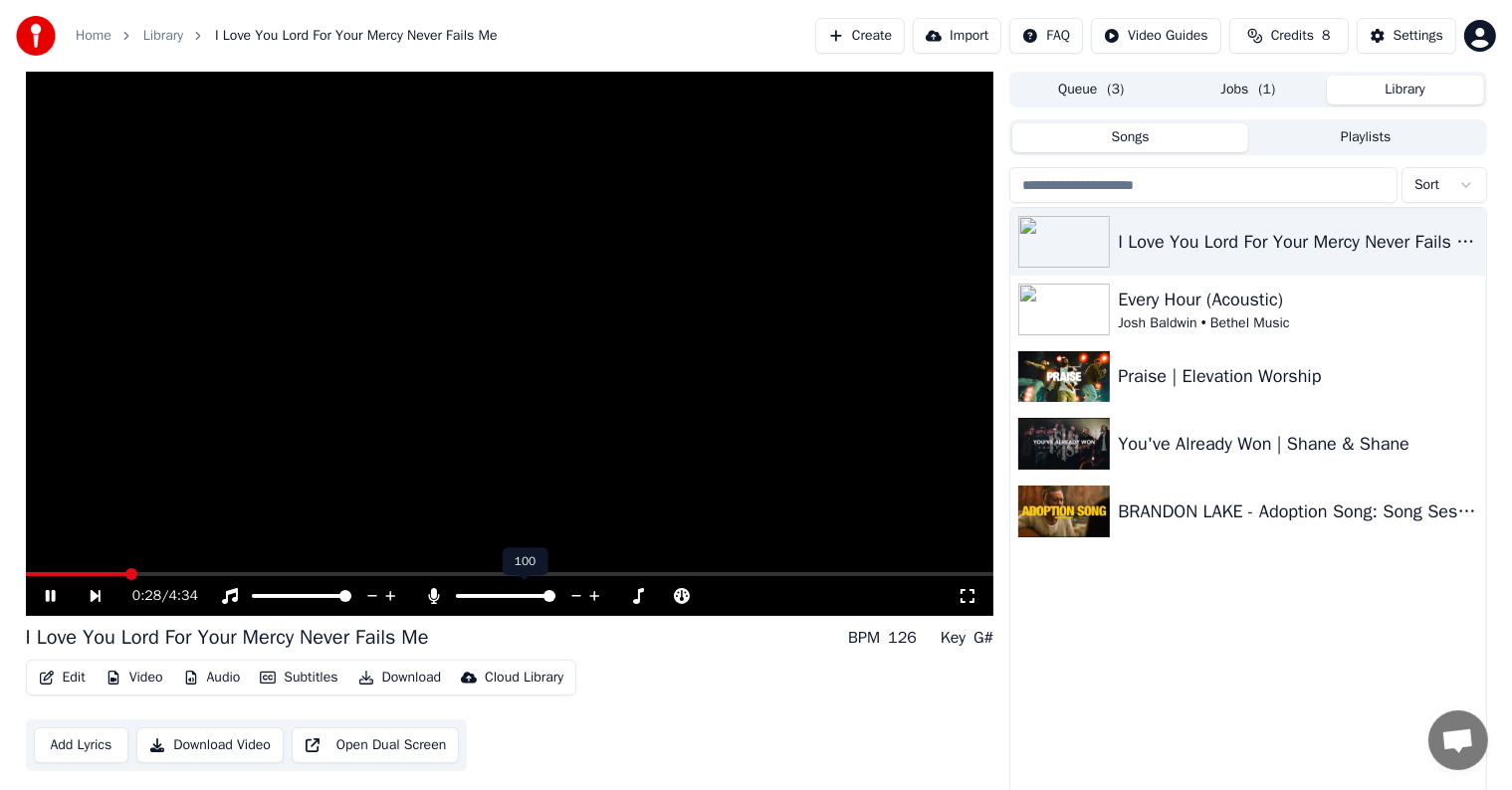 click at bounding box center [506, 596] 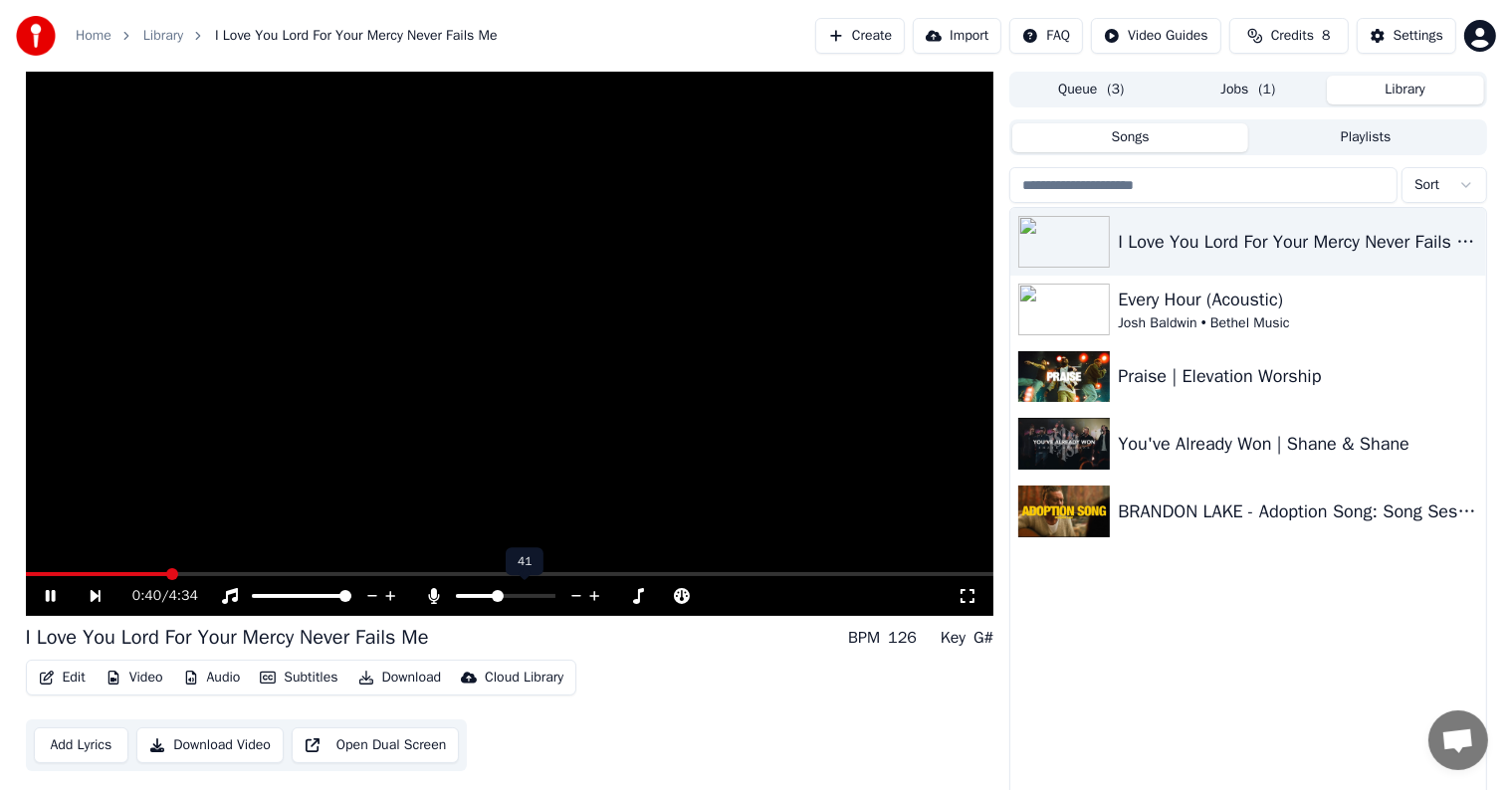 click at bounding box center [506, 596] 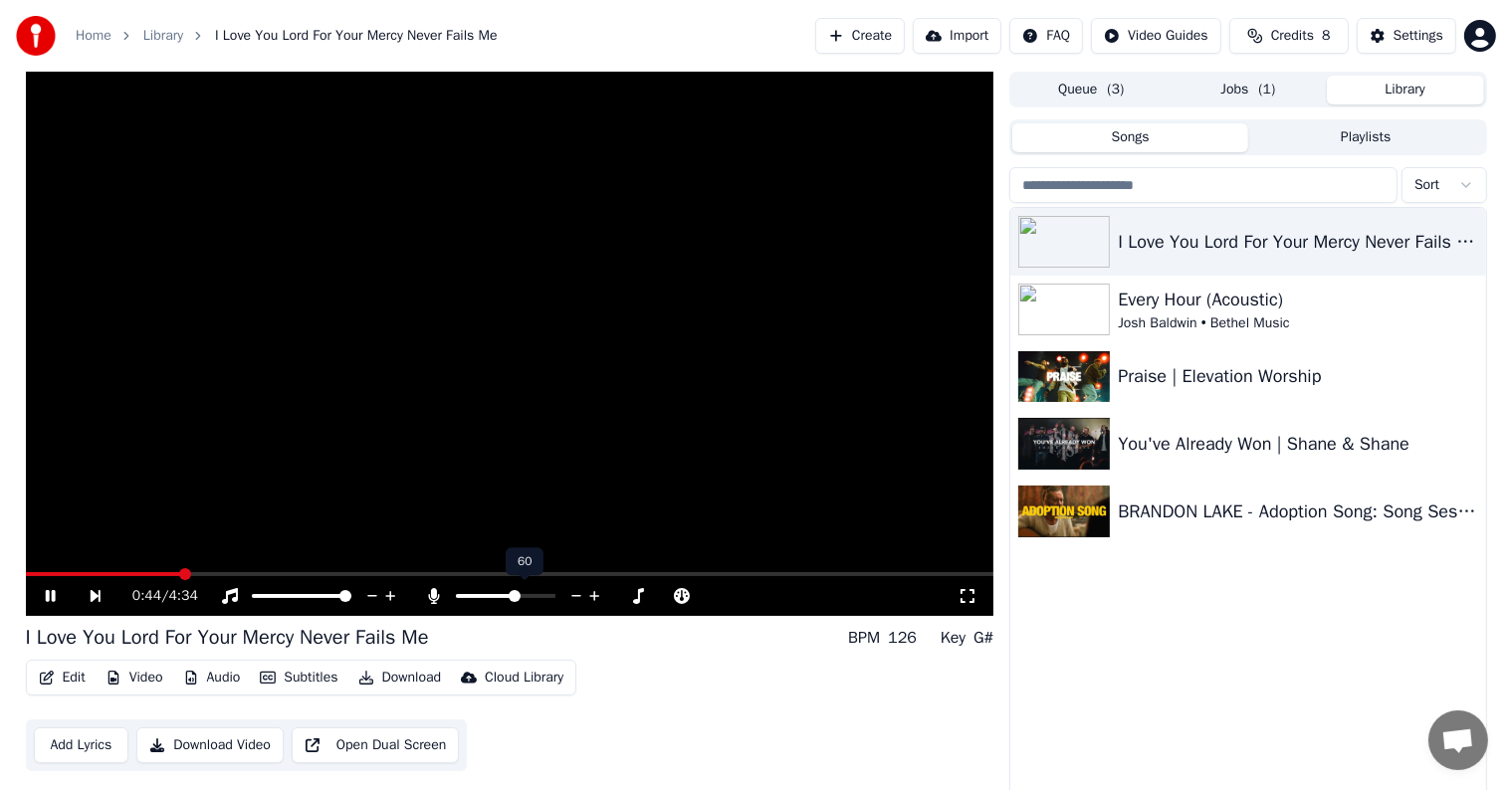 click at bounding box center (486, 596) 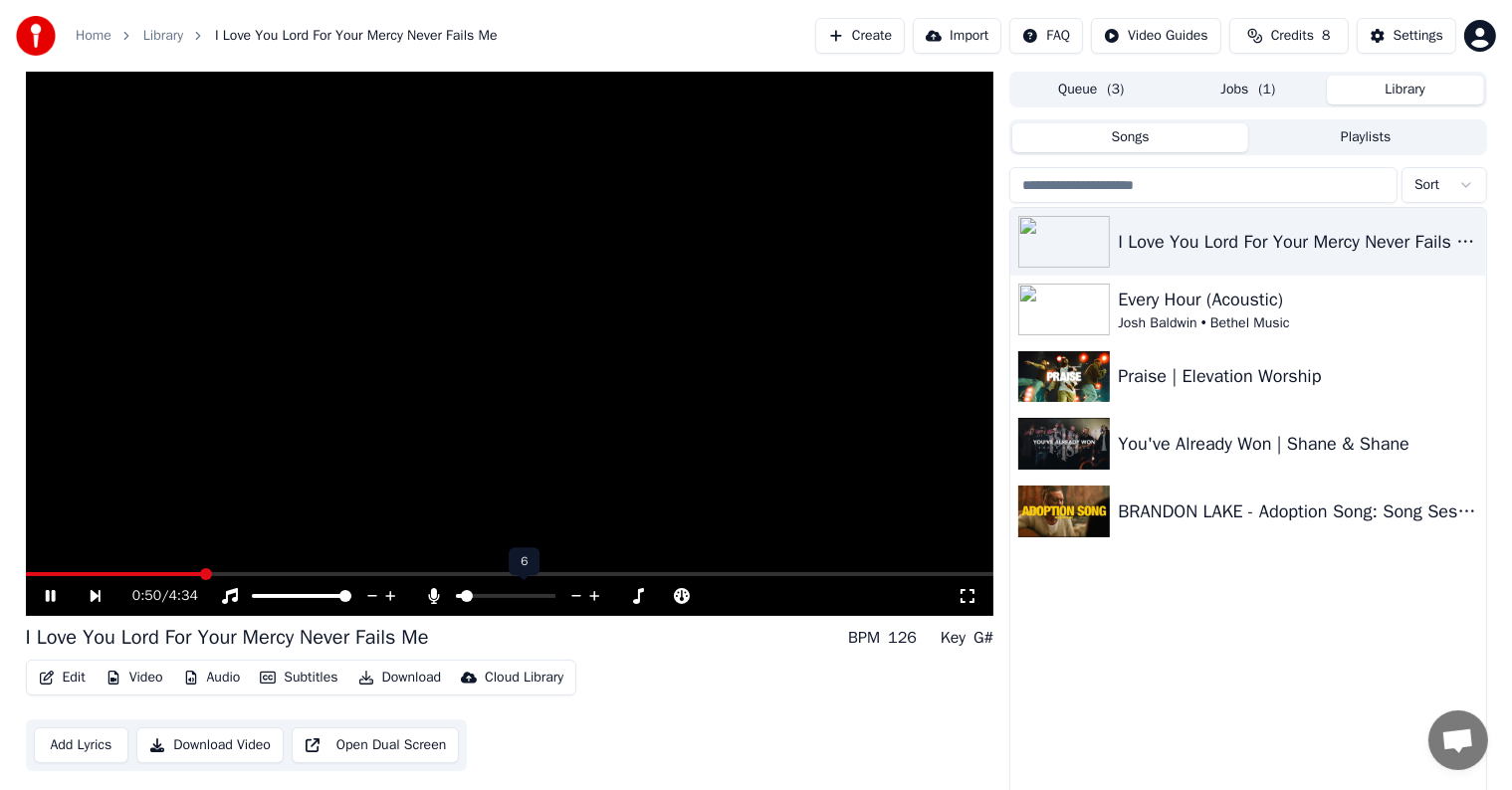 click at bounding box center [506, 596] 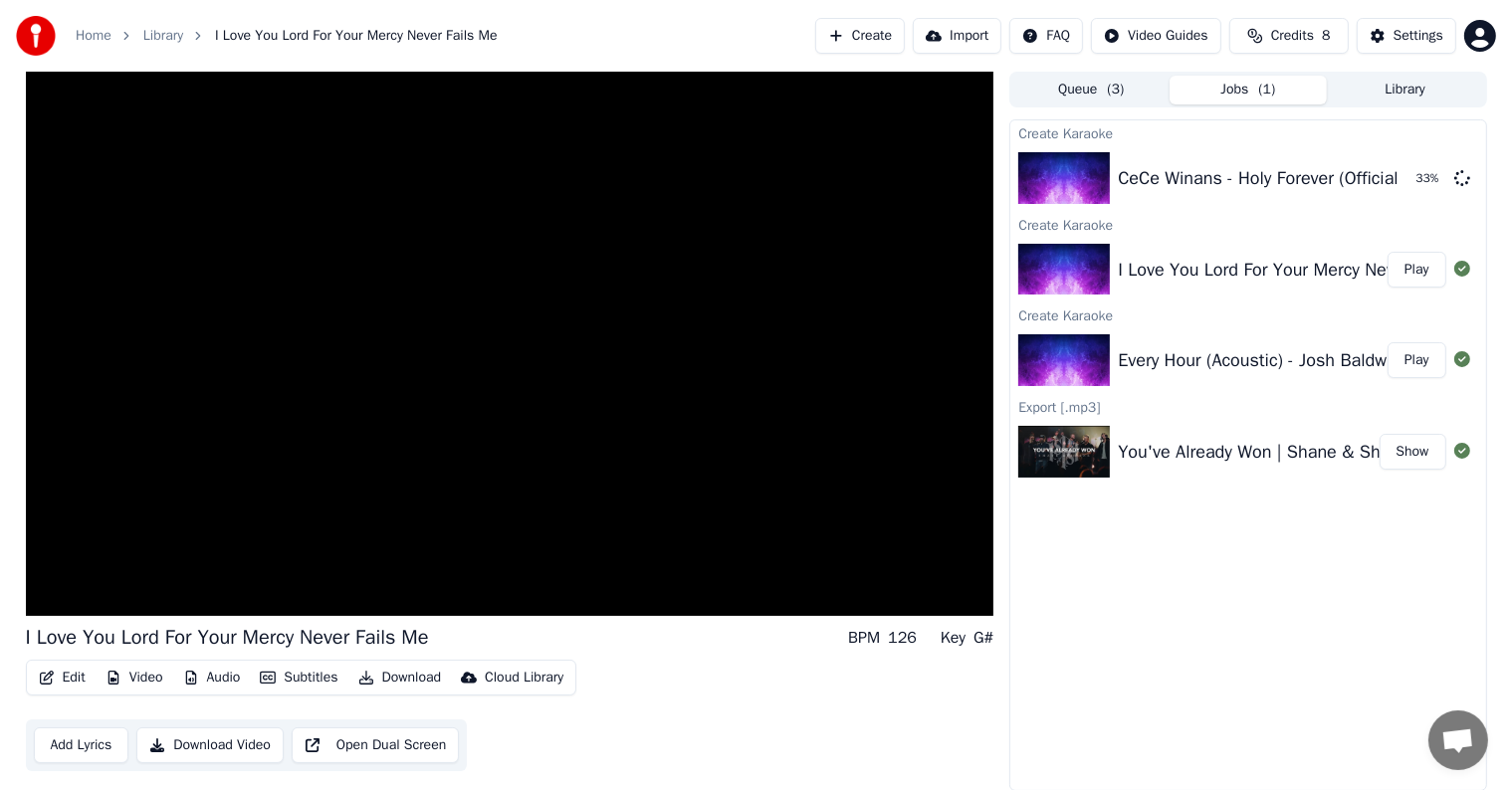 click on "Jobs ( 1 )" at bounding box center [1248, 90] 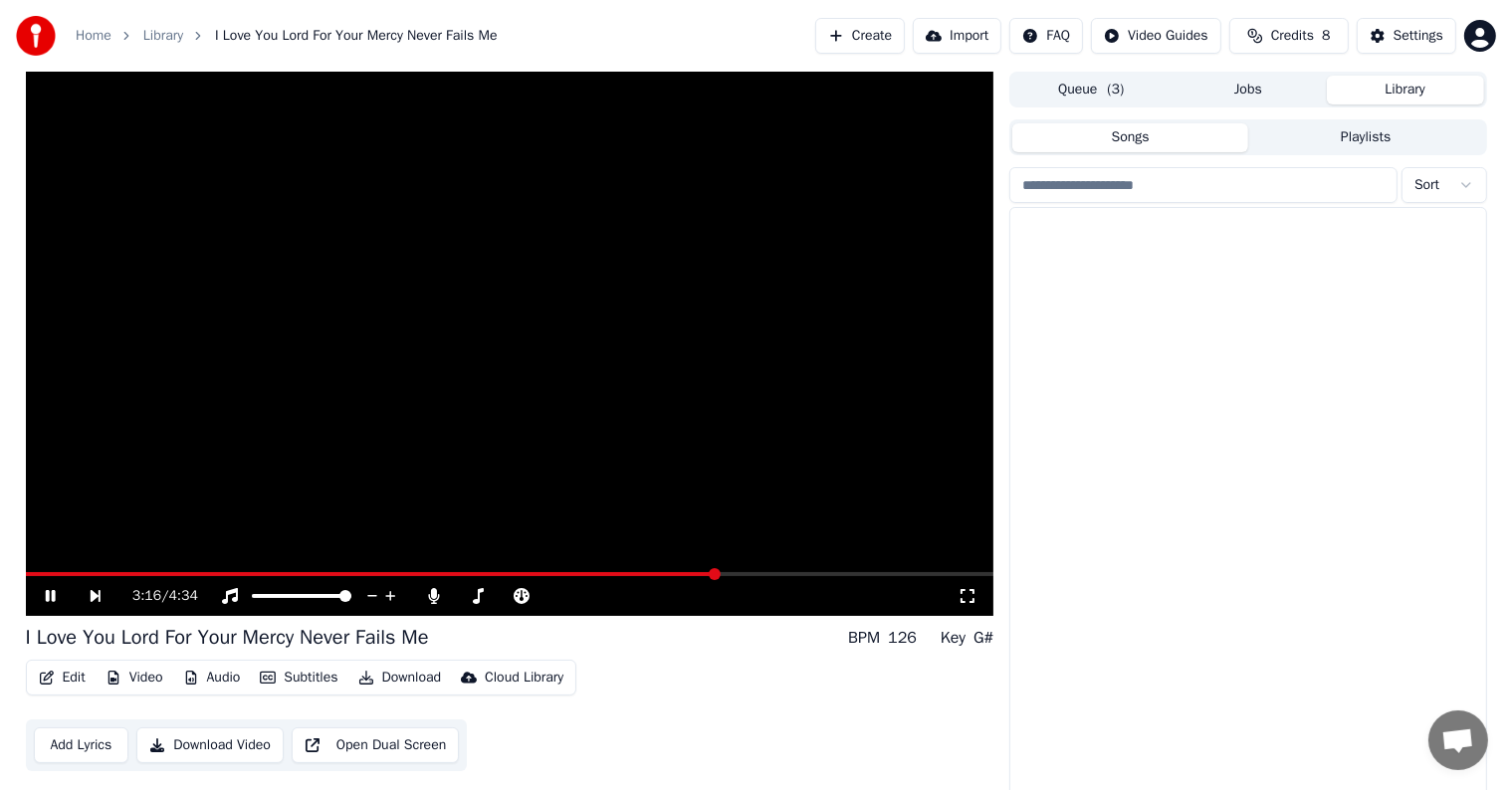 click on "Library" at bounding box center [1405, 90] 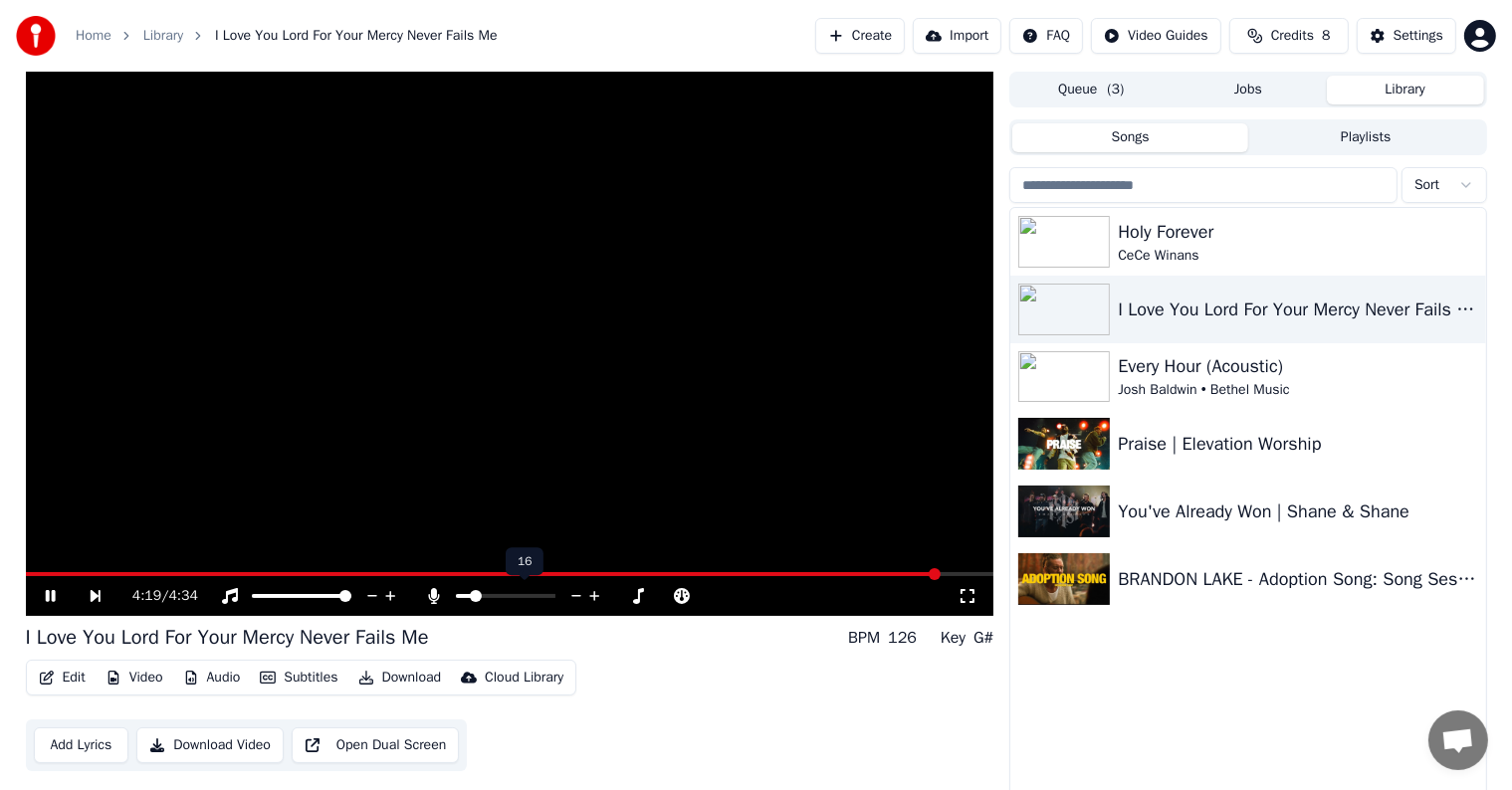 click at bounding box center [464, 596] 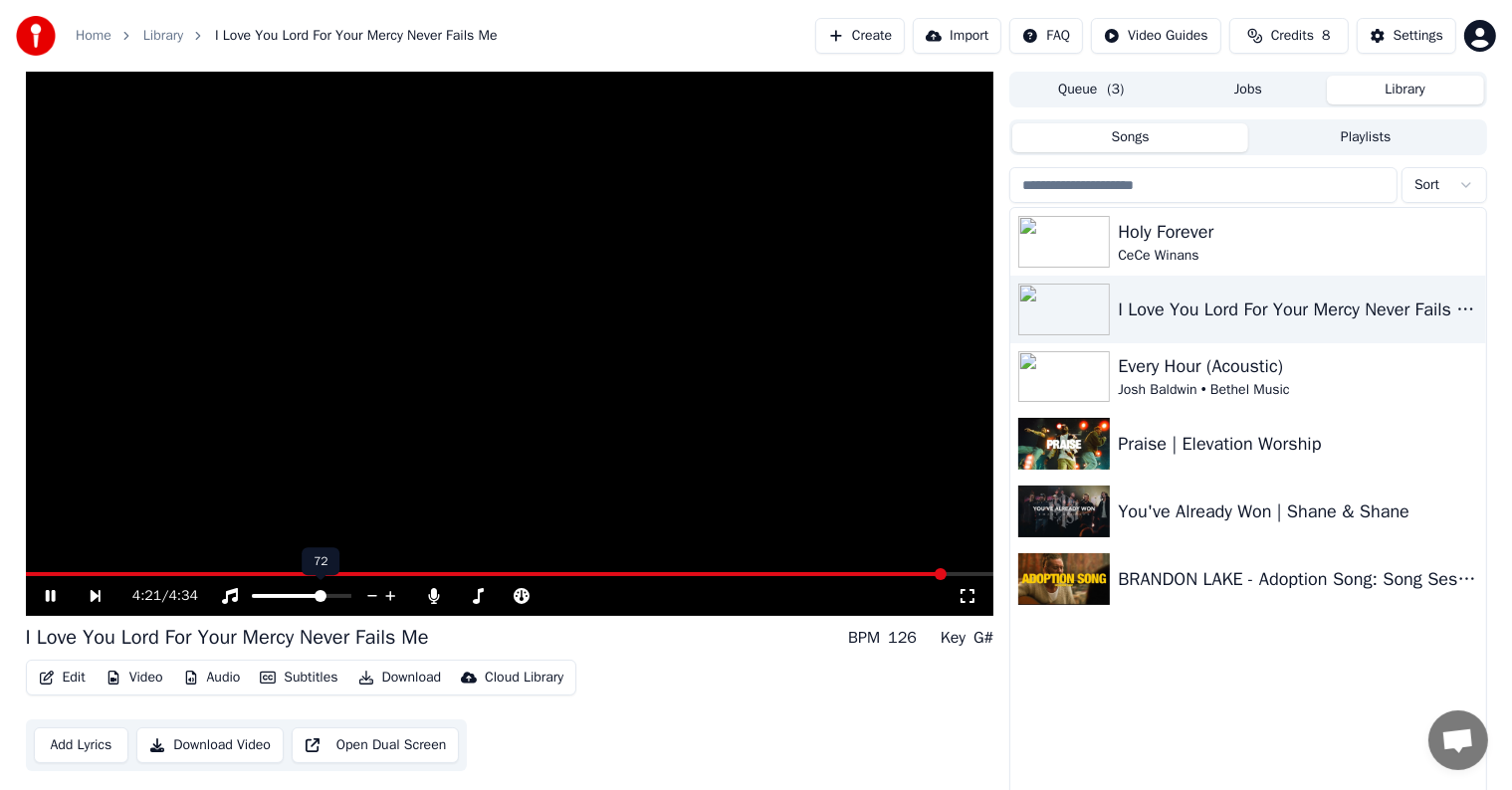 click at bounding box center (288, 596) 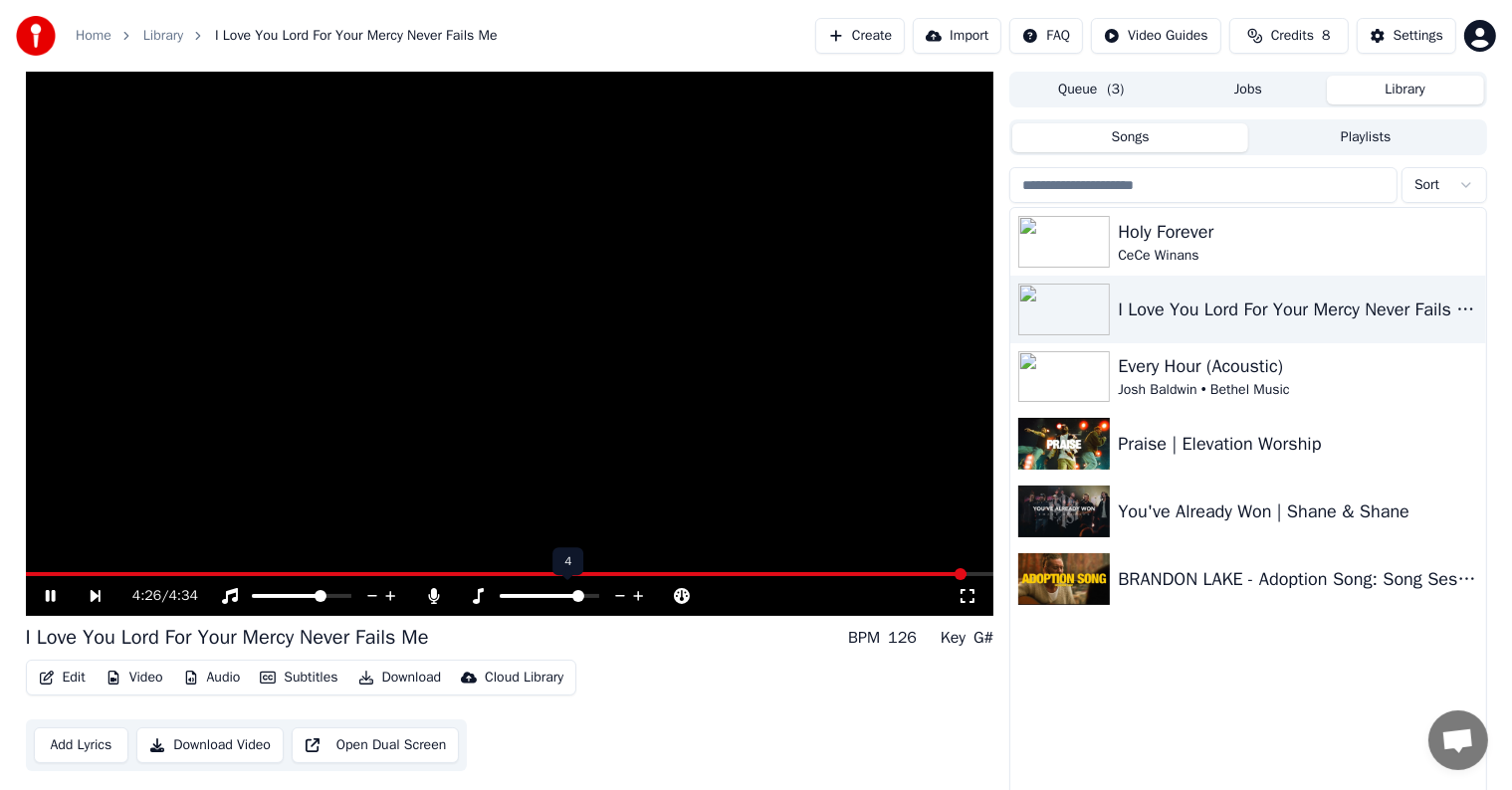 click at bounding box center [549, 596] 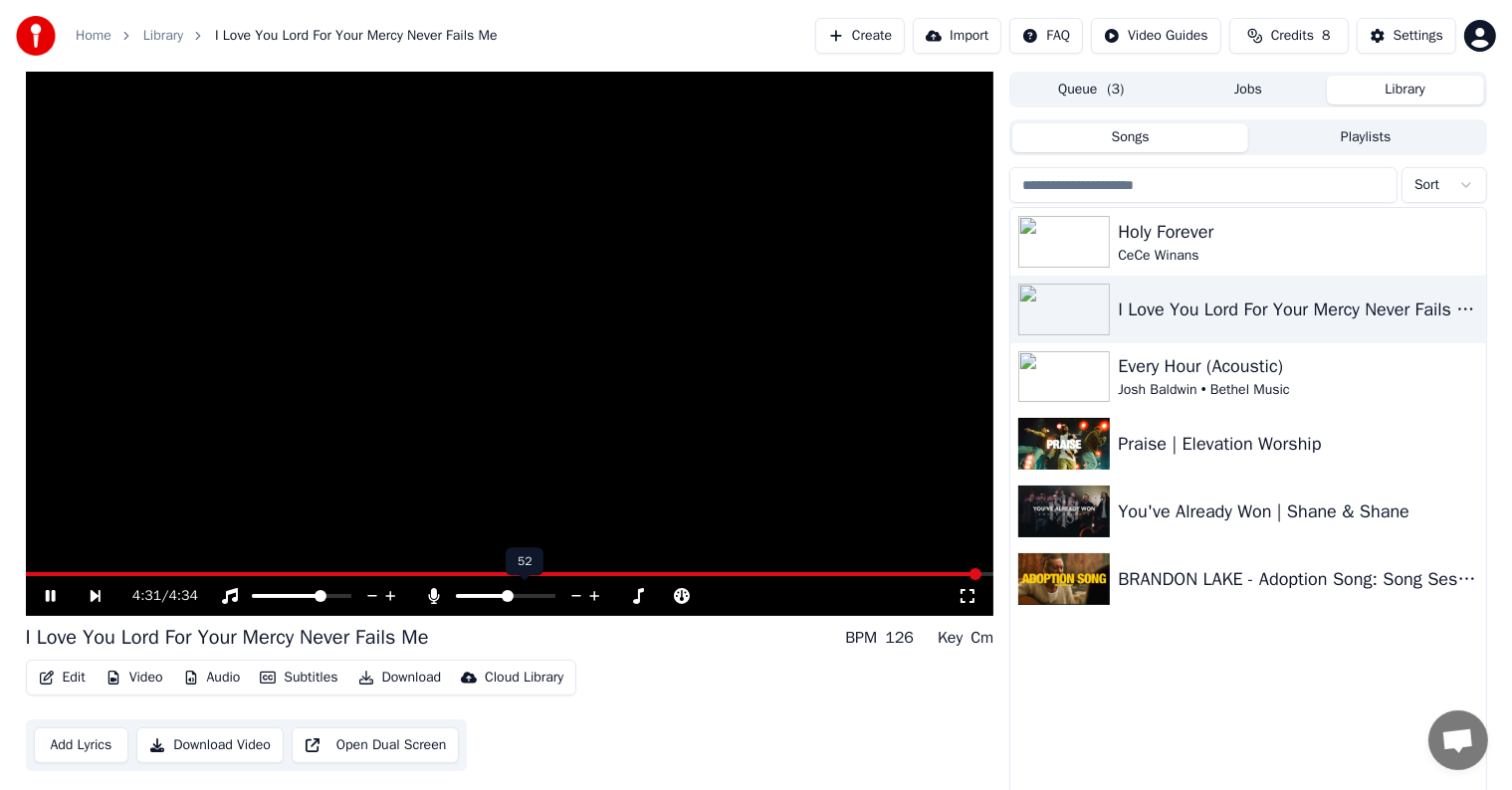 click at bounding box center (506, 596) 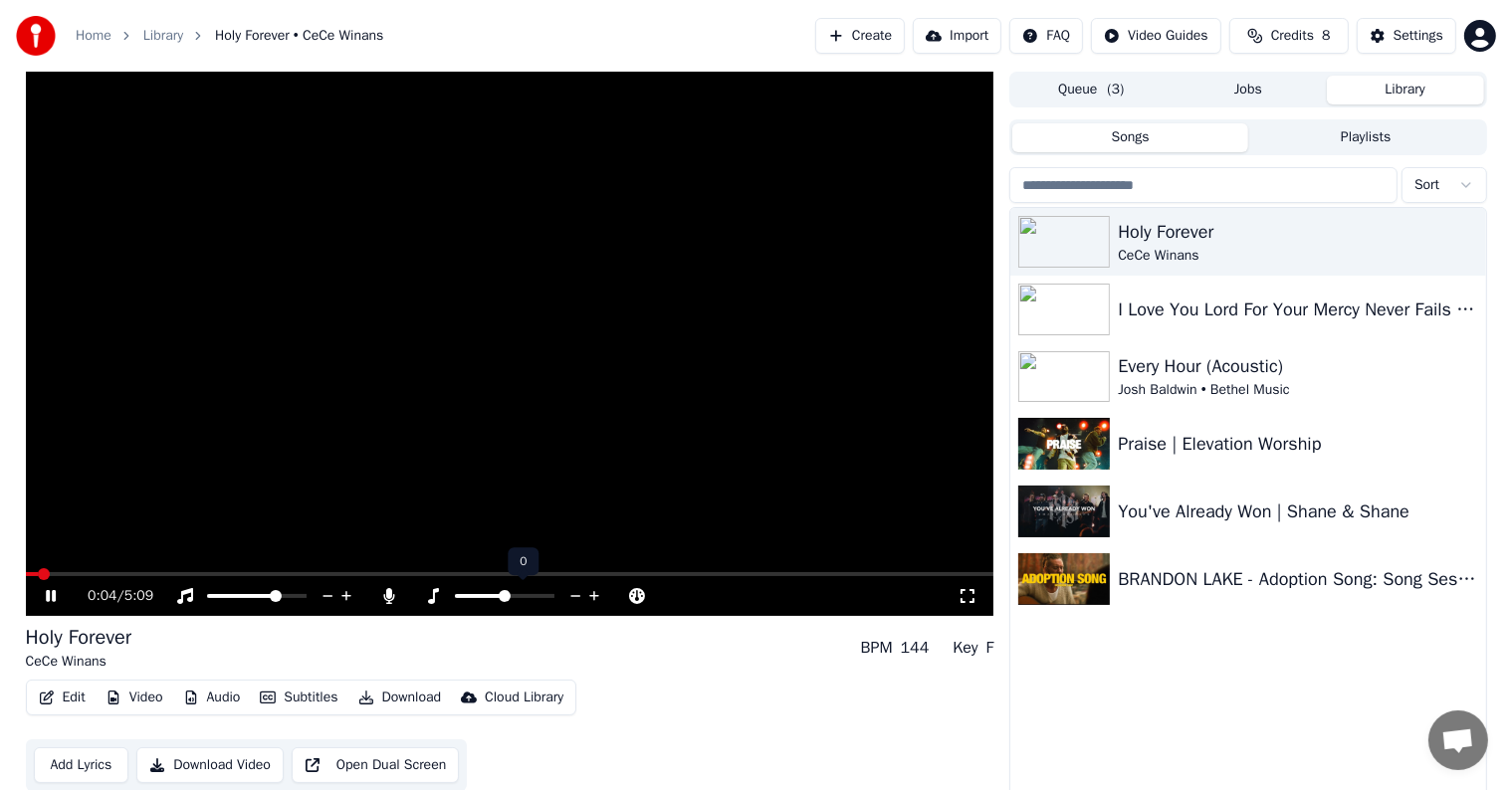 click at bounding box center (480, 596) 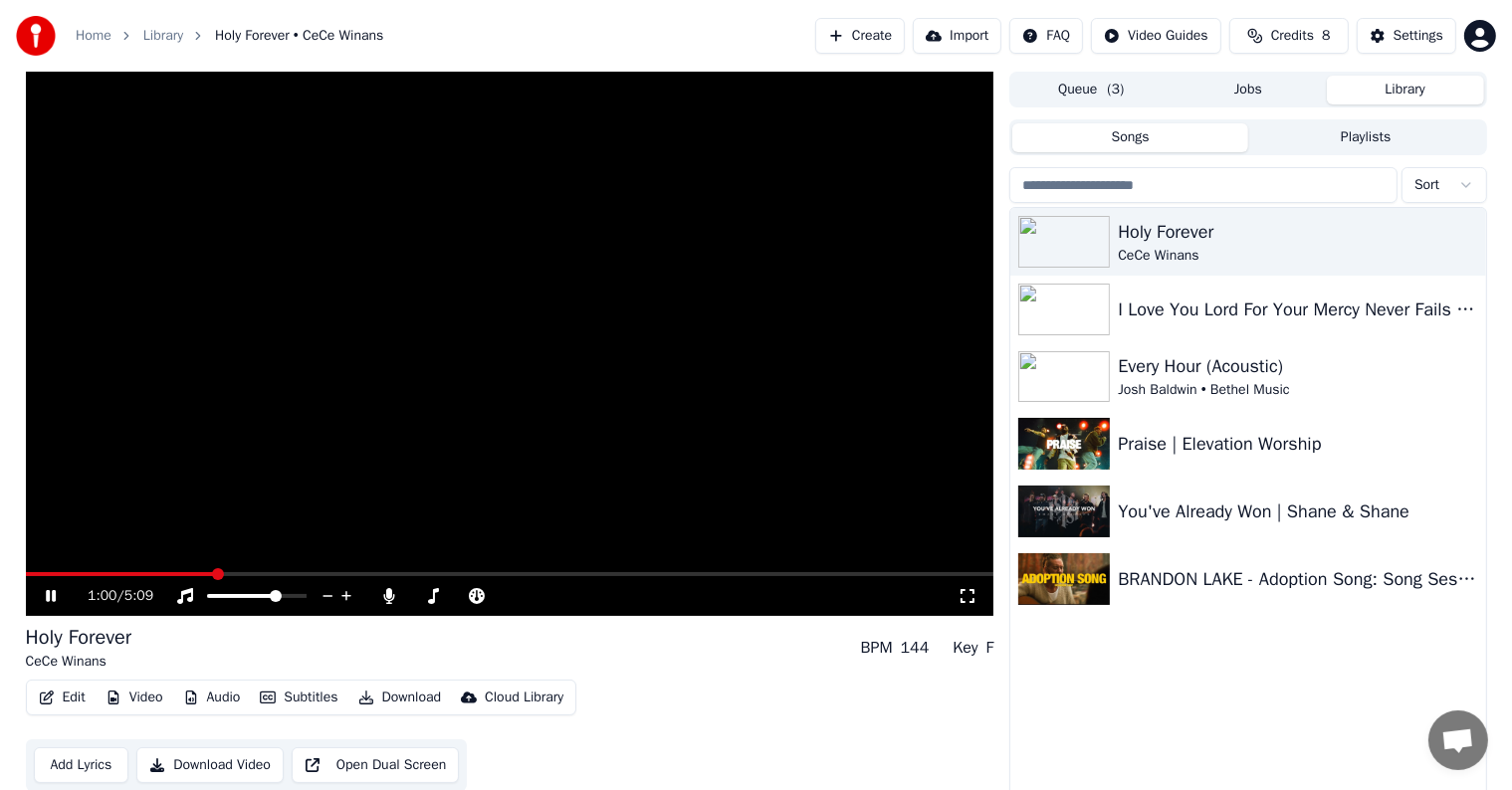 click at bounding box center [510, 343] 